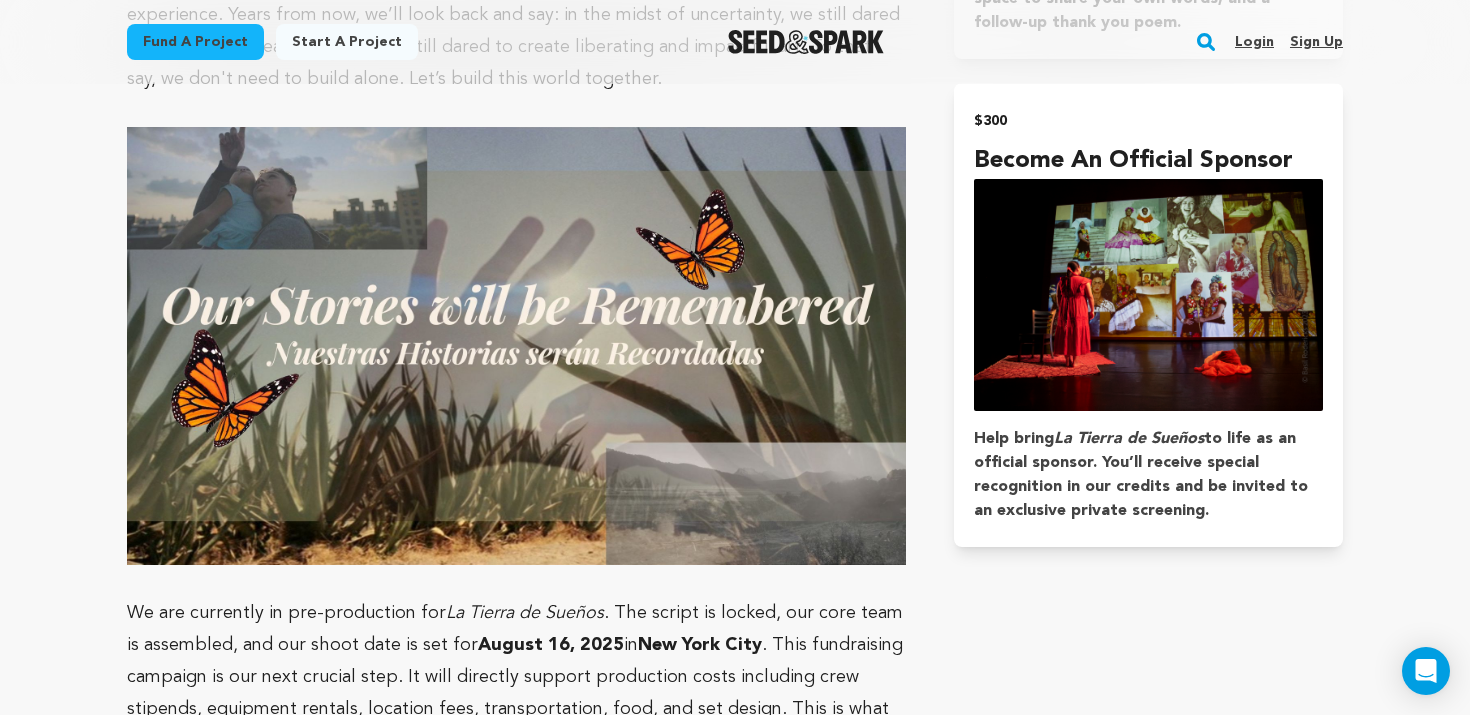scroll, scrollTop: 5204, scrollLeft: 0, axis: vertical 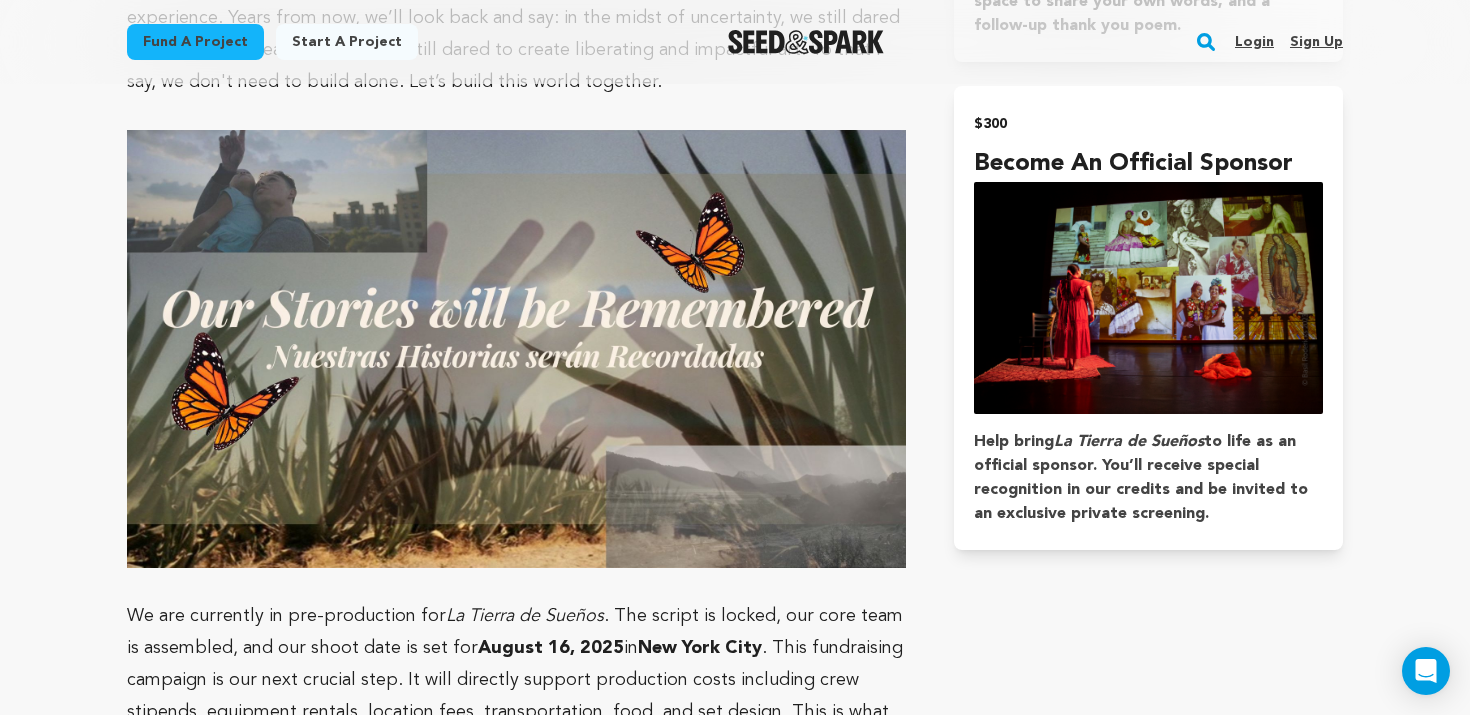 click on "Mission Statement
Our mission is to create cinematic storytelling that honors the lives of immigrants, uplifts marginalized voices, and reclaims narratives too often silenced. Through this work, we aim to spark reflection, inspiration, conversation, empowerment and healing within our communities and beyond.
The Story
La Tierra de Sueños  |  Land of Dreams  is not just a film, it’s a homecoming. This is a story rooted in the Brown immigrant experience where migration is not just a dream, but a journey of memory, identity, and longing. It’s about the quiet courage it takes to start over, and the deep love that fuels that leap. Telling this story is honoring that lived experience. May it be remembered forever.  La Tierra de Sueños La Tierra de Sueños" at bounding box center (735, -919) 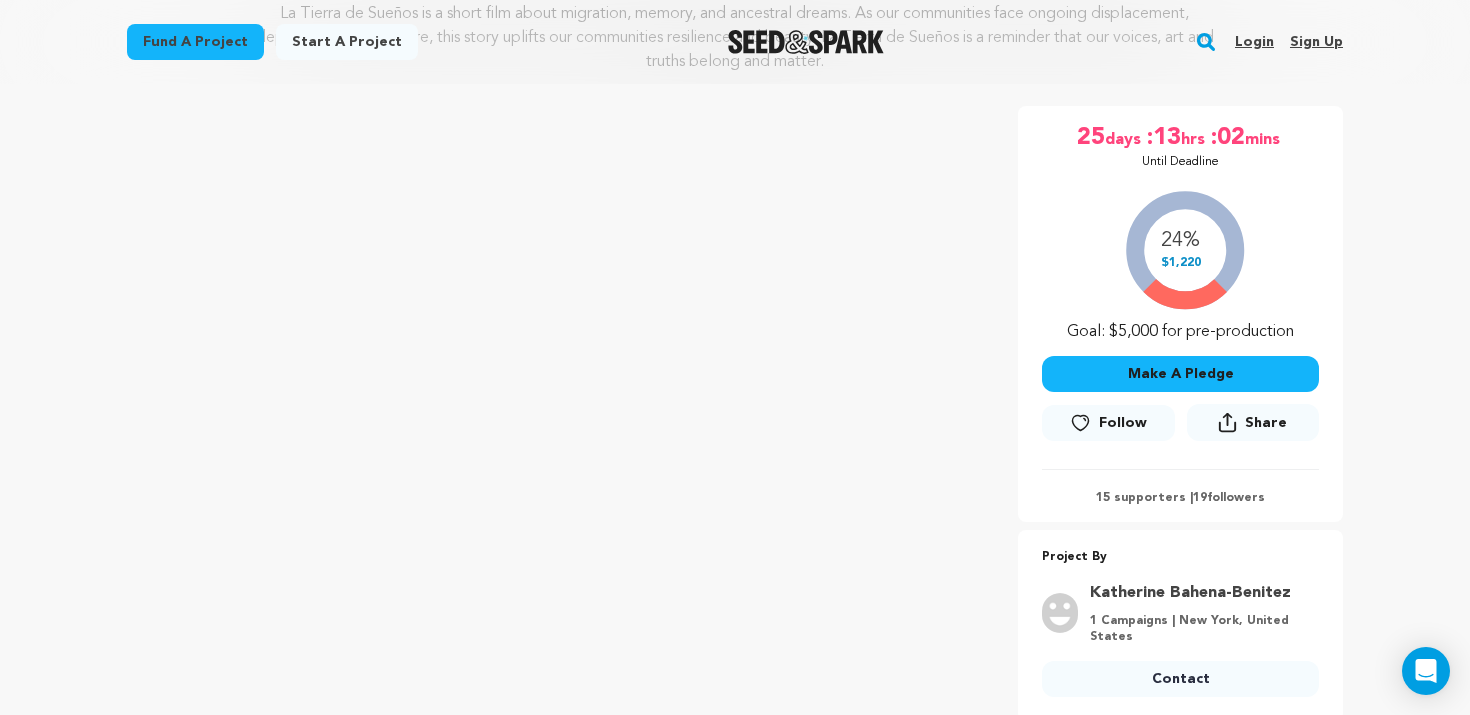 scroll, scrollTop: 297, scrollLeft: 0, axis: vertical 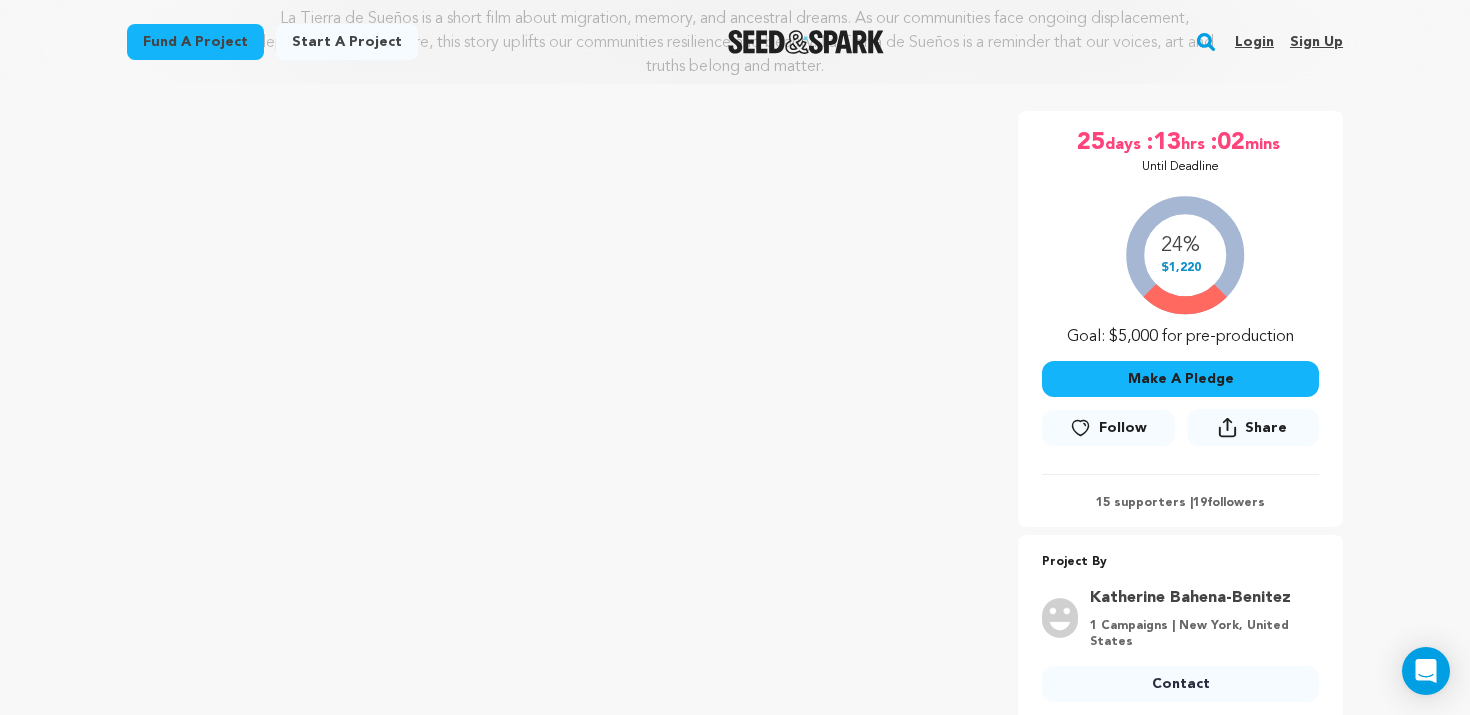 click on "La Tierra de Sueños
New York City, New York |                                     Film Short
Biography
Project By
Katherine Bahena-Benitez
1
Campaigns
| New York, United States" at bounding box center (735, 418) 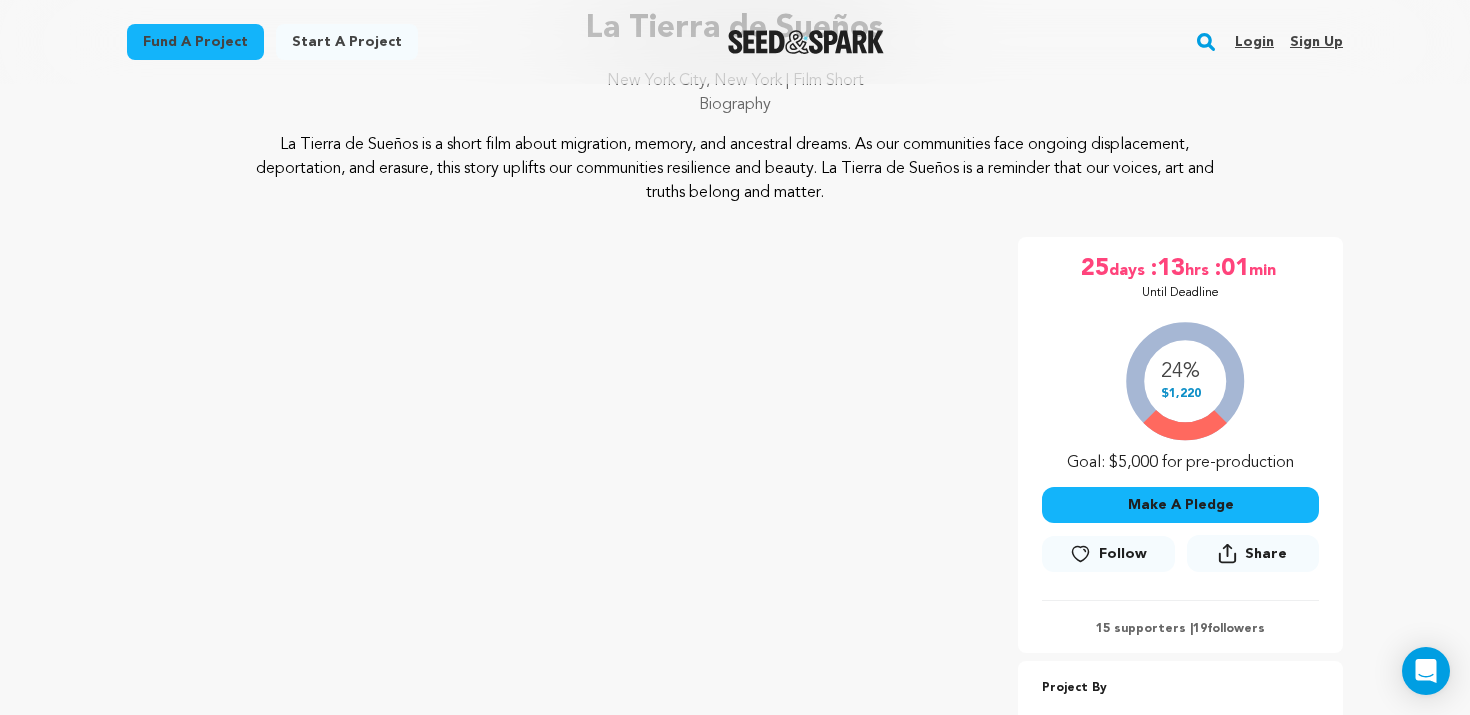 scroll, scrollTop: 174, scrollLeft: 0, axis: vertical 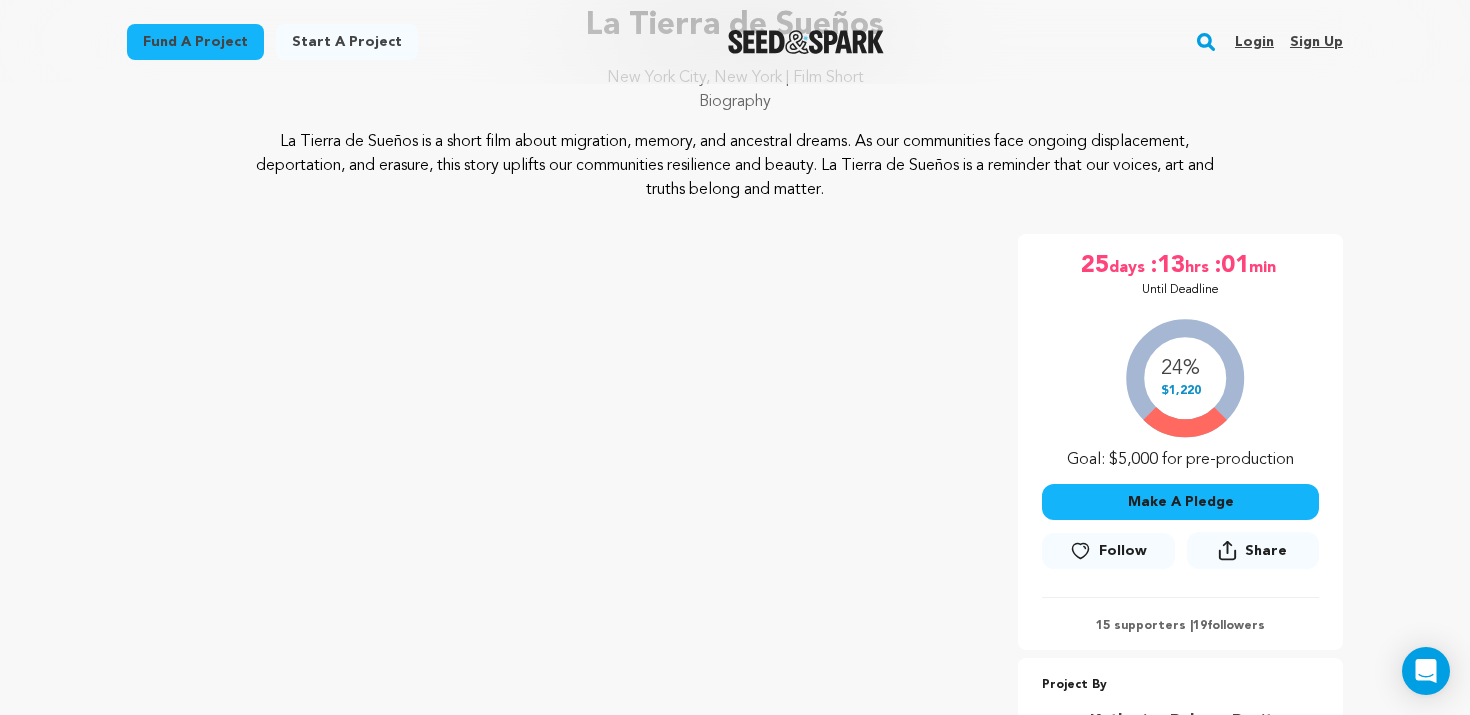 click on "Make A Pledge" at bounding box center (1180, 502) 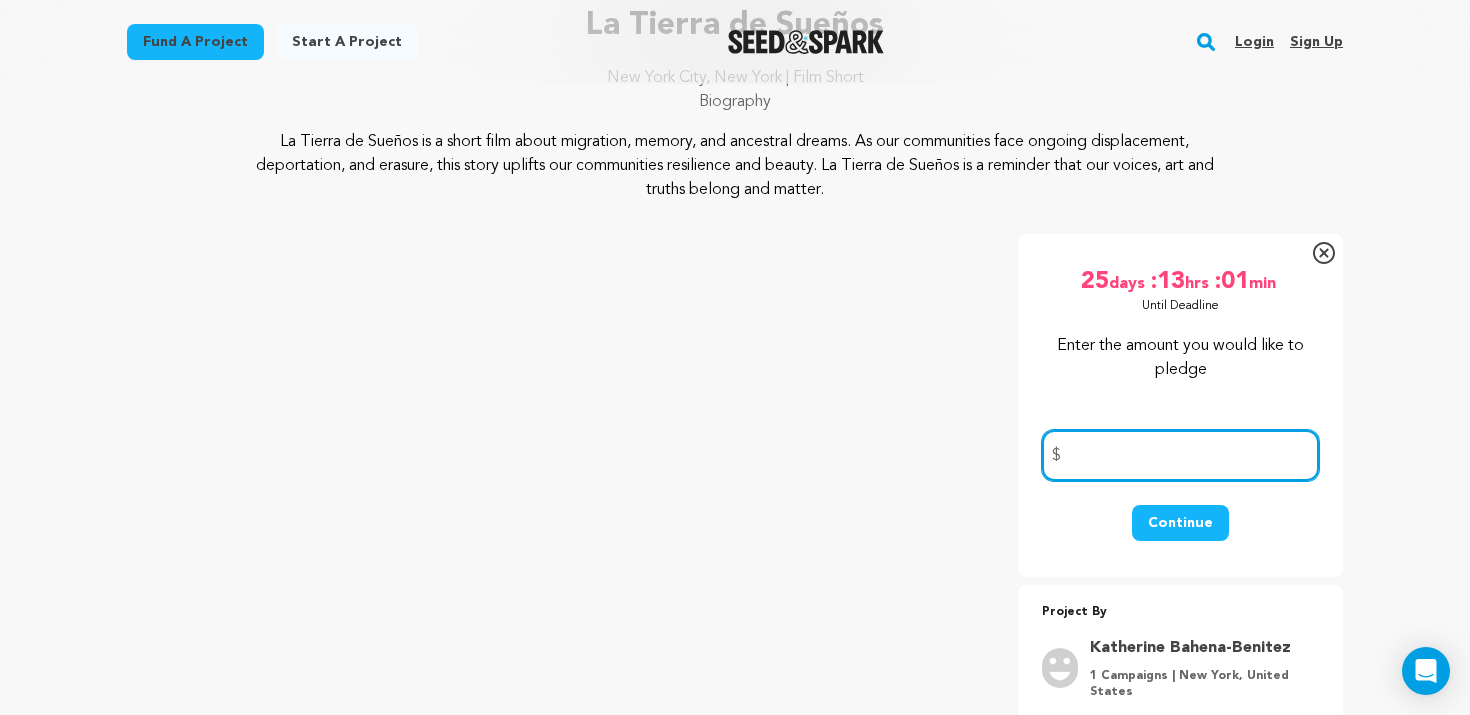 type on "1" 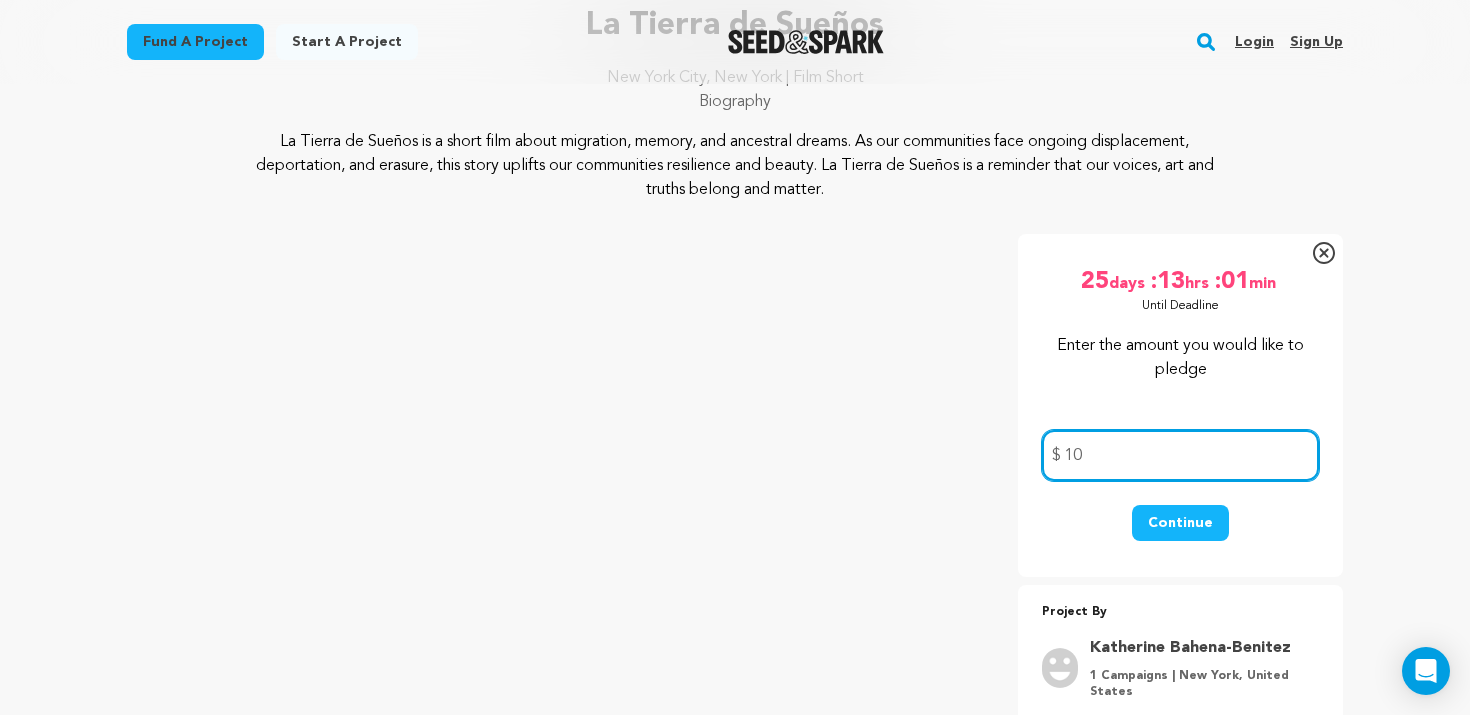 type on "10" 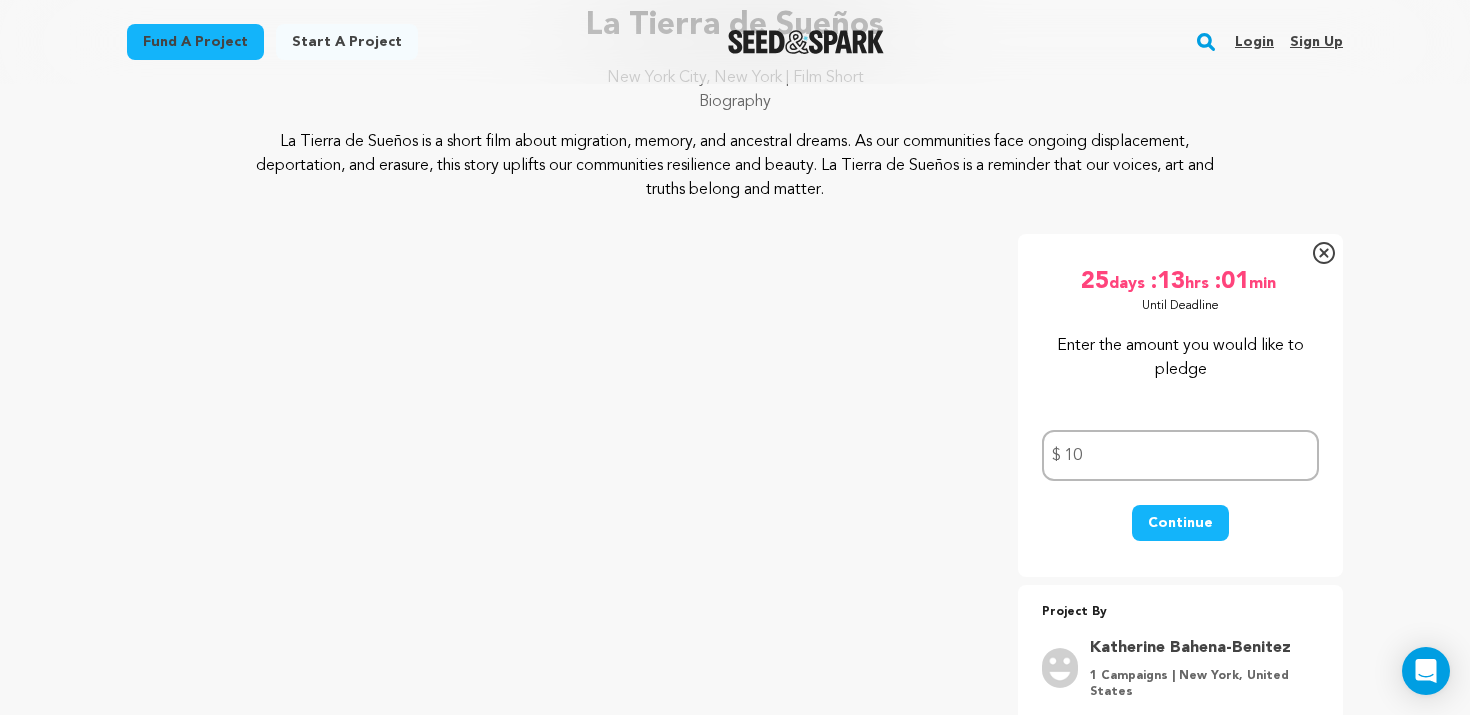 click on "Continue" at bounding box center [1180, 523] 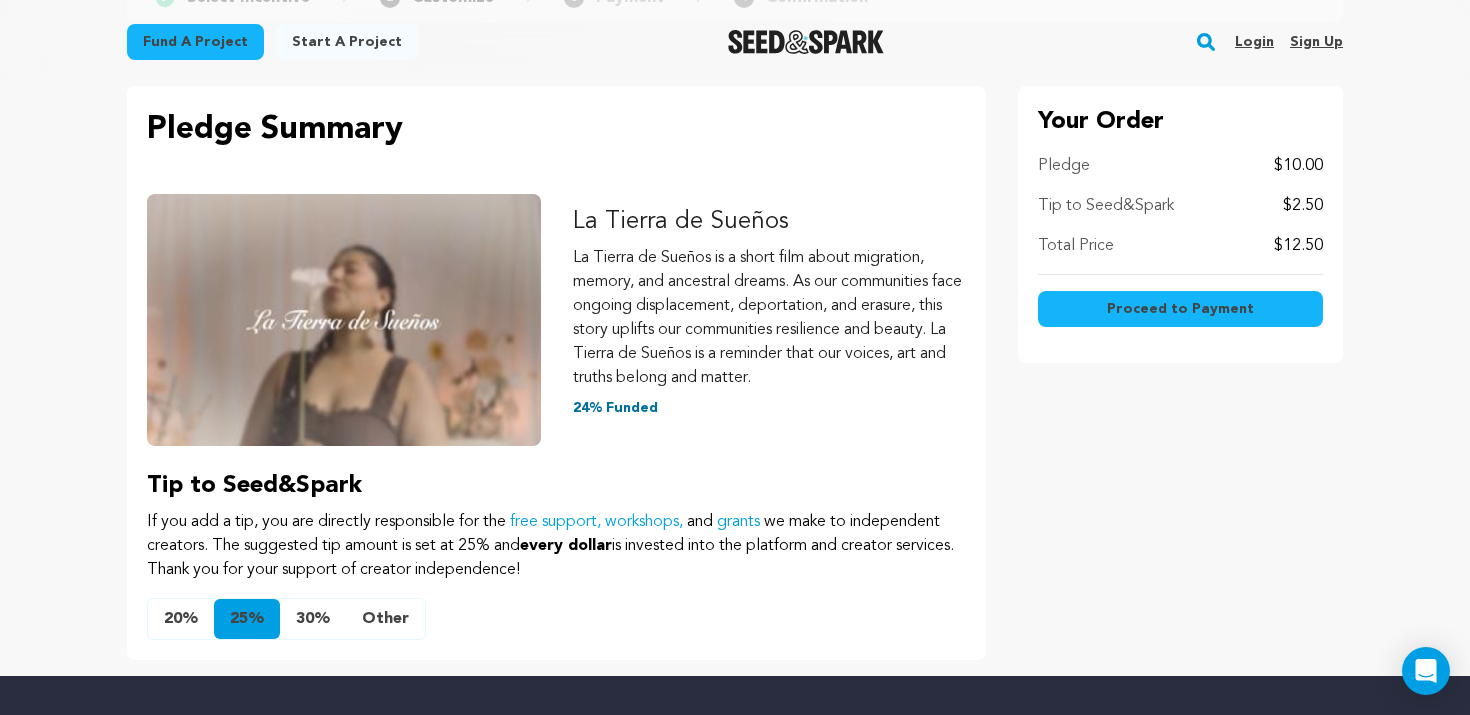scroll, scrollTop: 224, scrollLeft: 0, axis: vertical 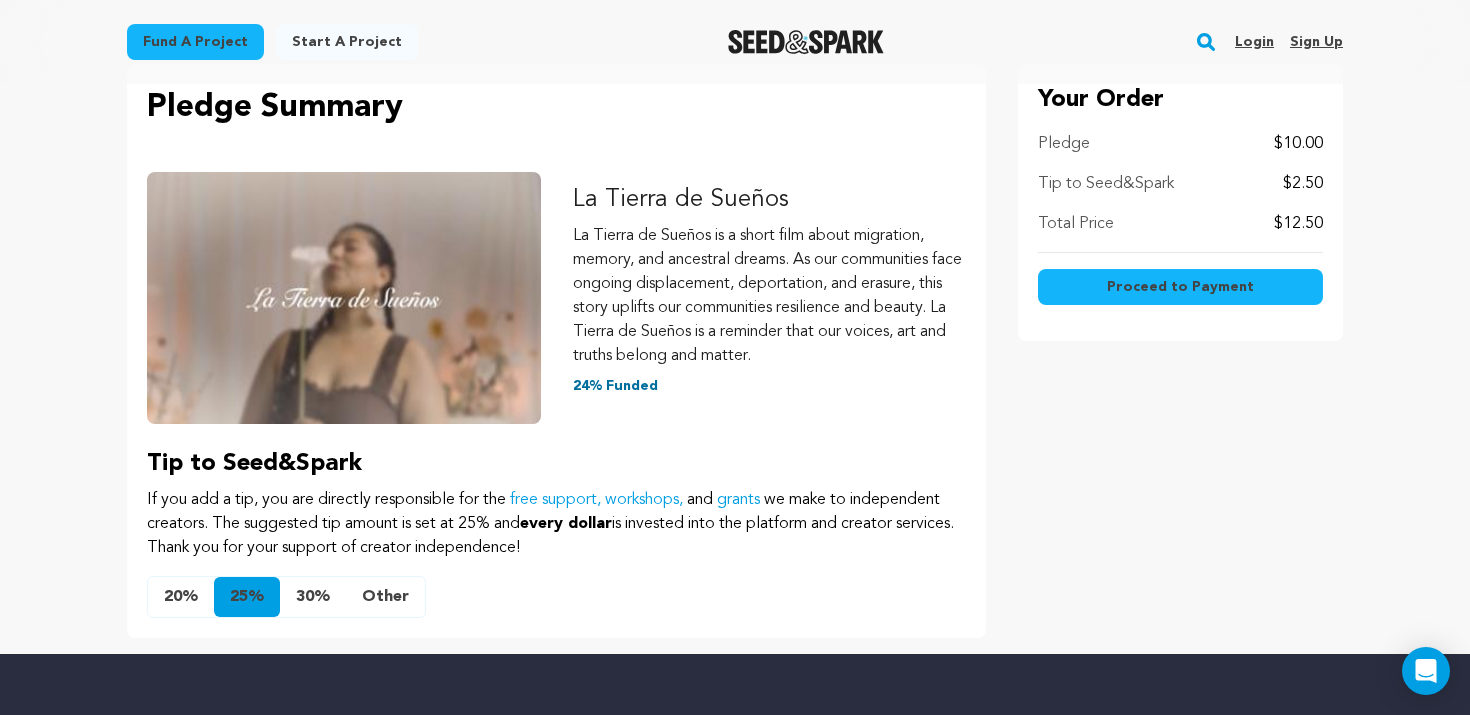 click on "20%" at bounding box center [181, 597] 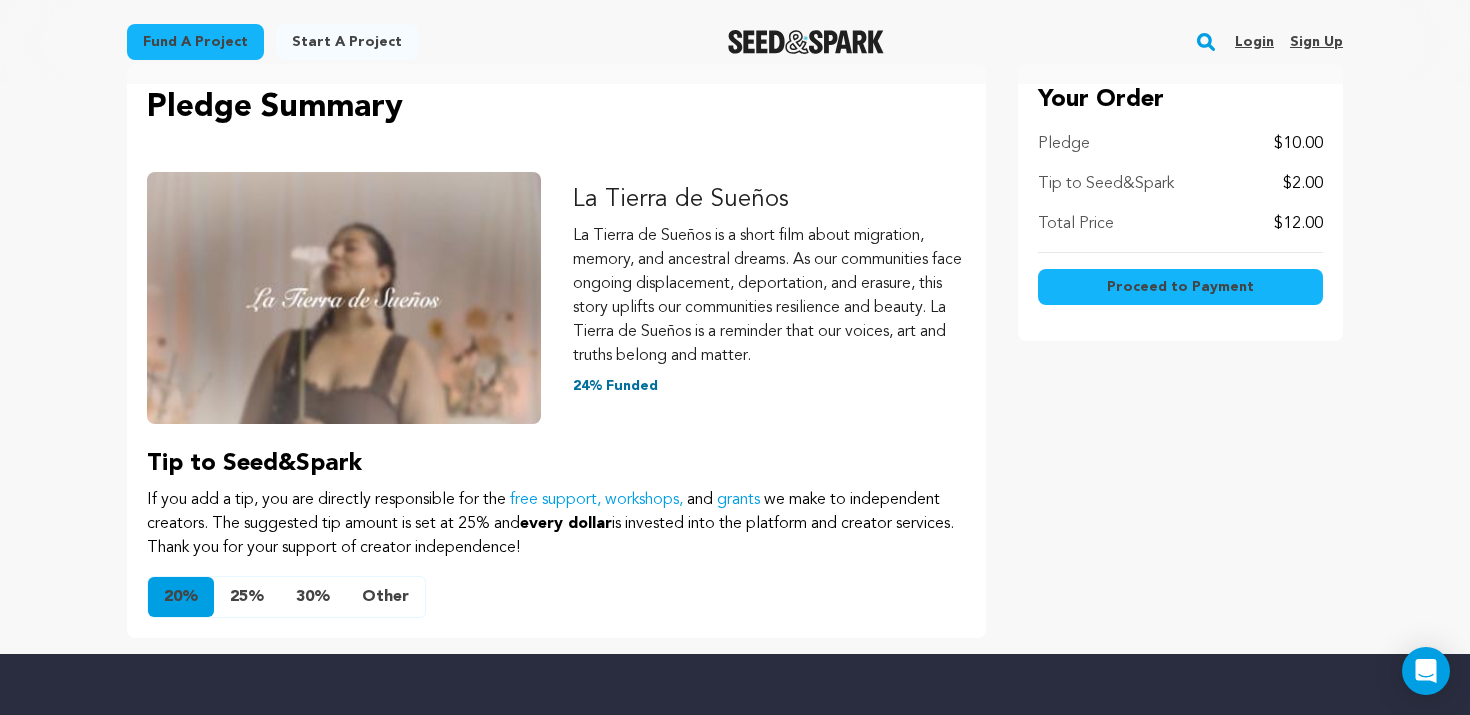 click on "30%" at bounding box center [313, 597] 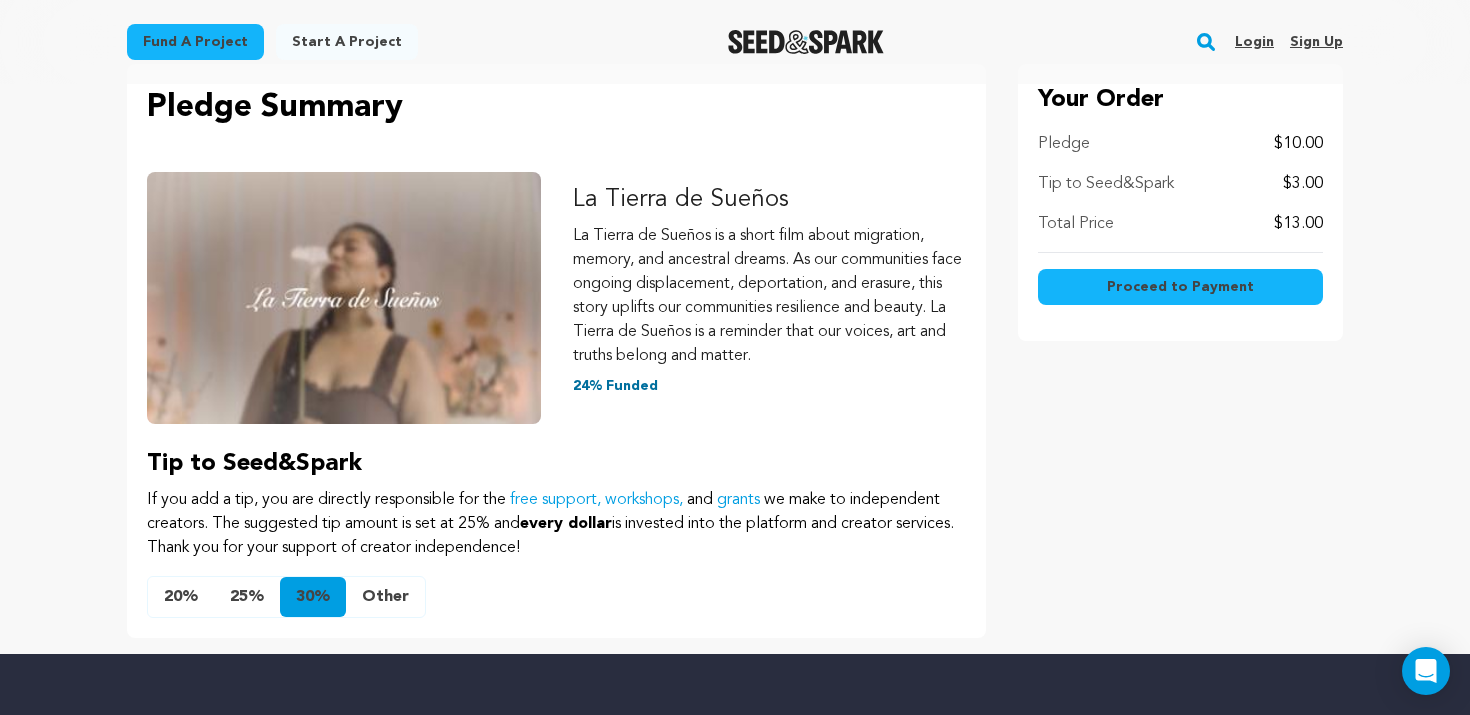 click on "Other" at bounding box center (385, 597) 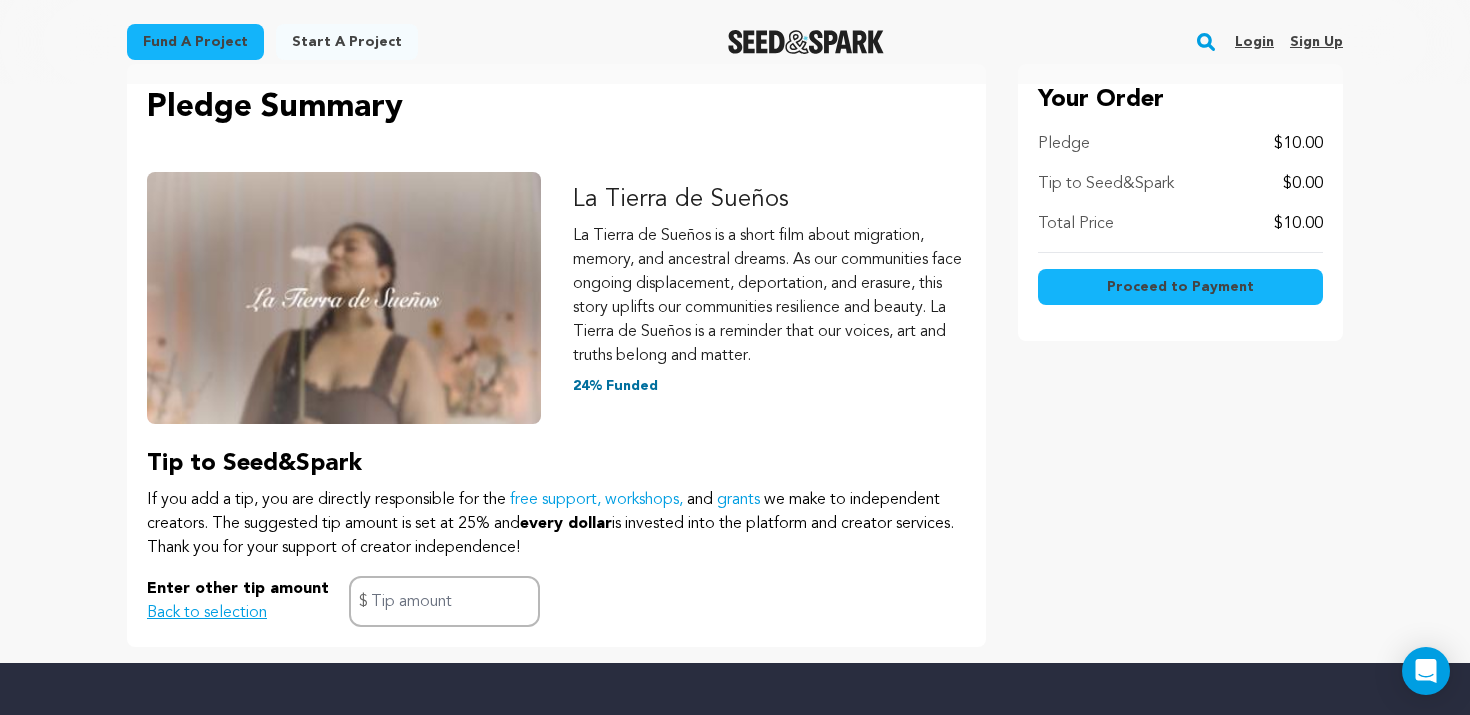 click on "Back to selection" at bounding box center (207, 613) 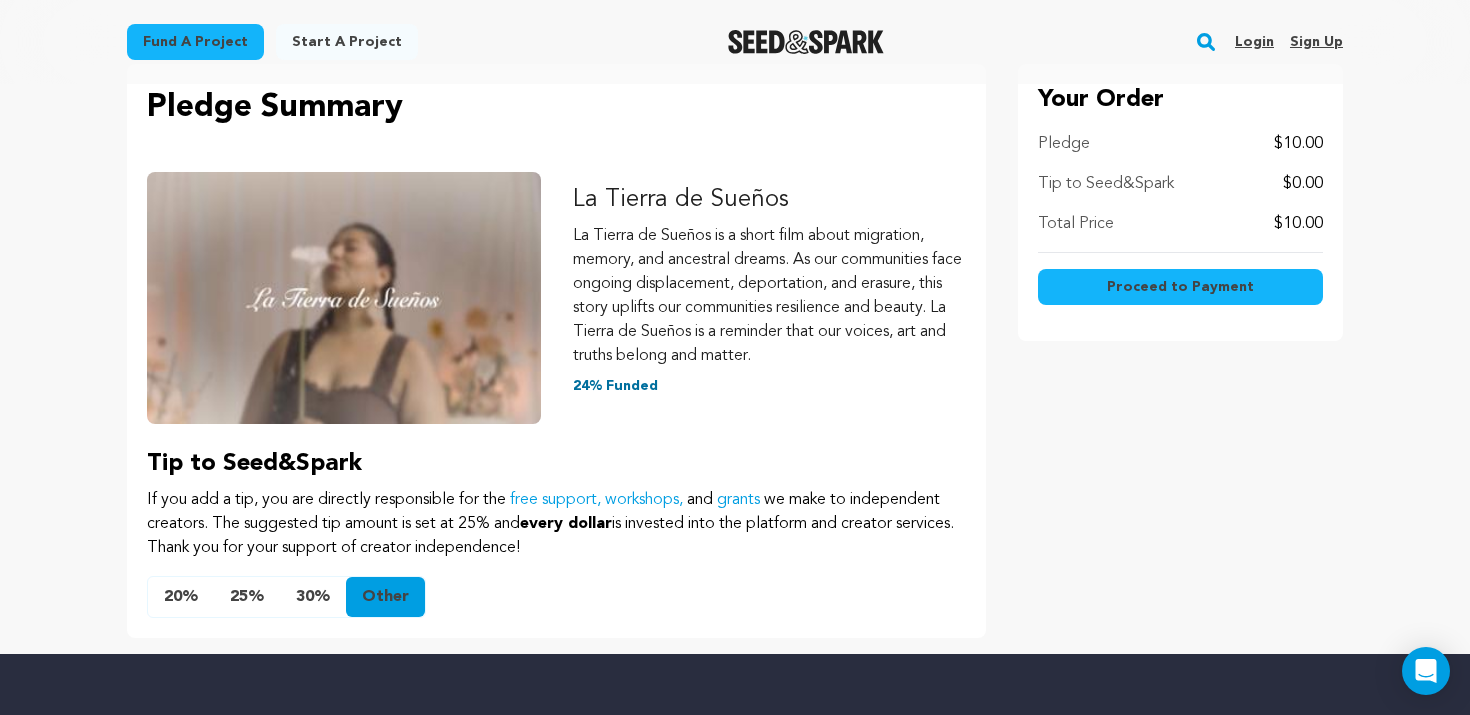 click on "20%" at bounding box center (181, 597) 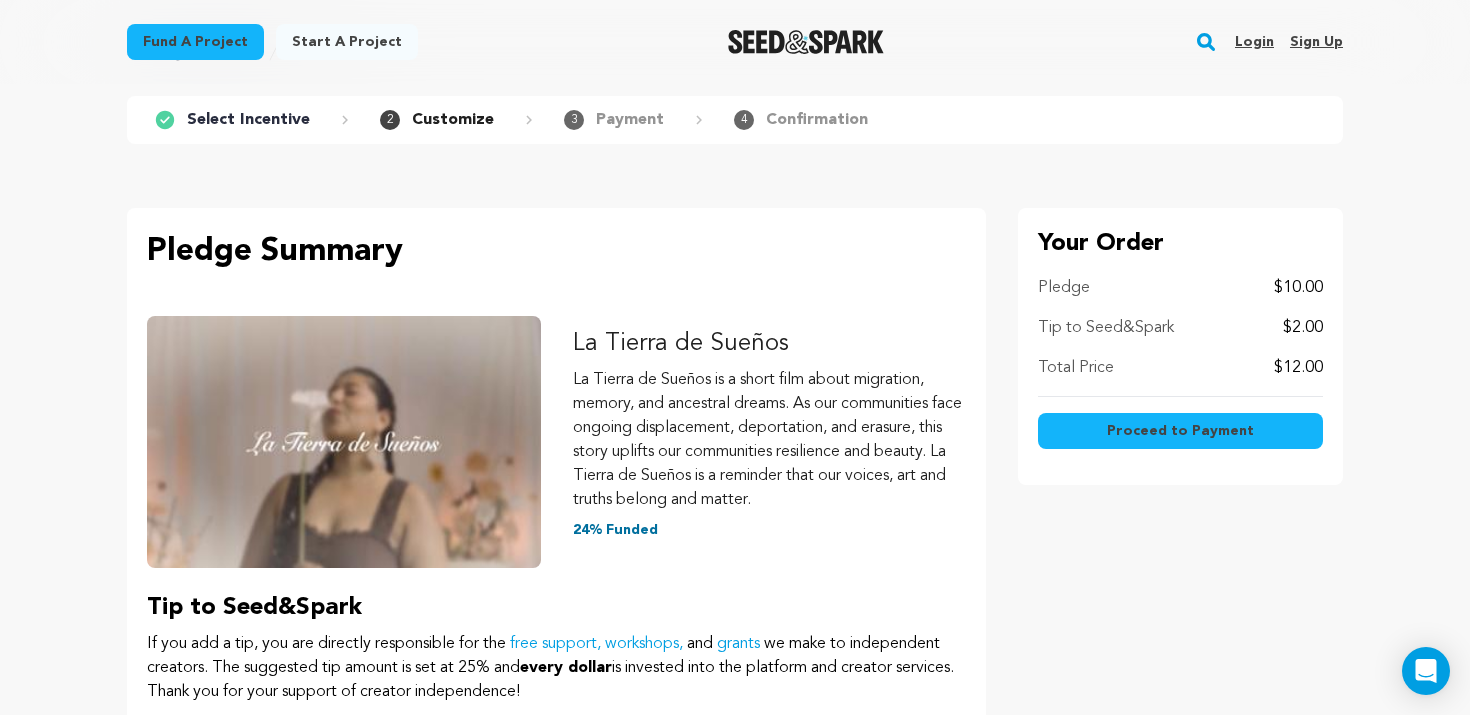 scroll, scrollTop: 75, scrollLeft: 0, axis: vertical 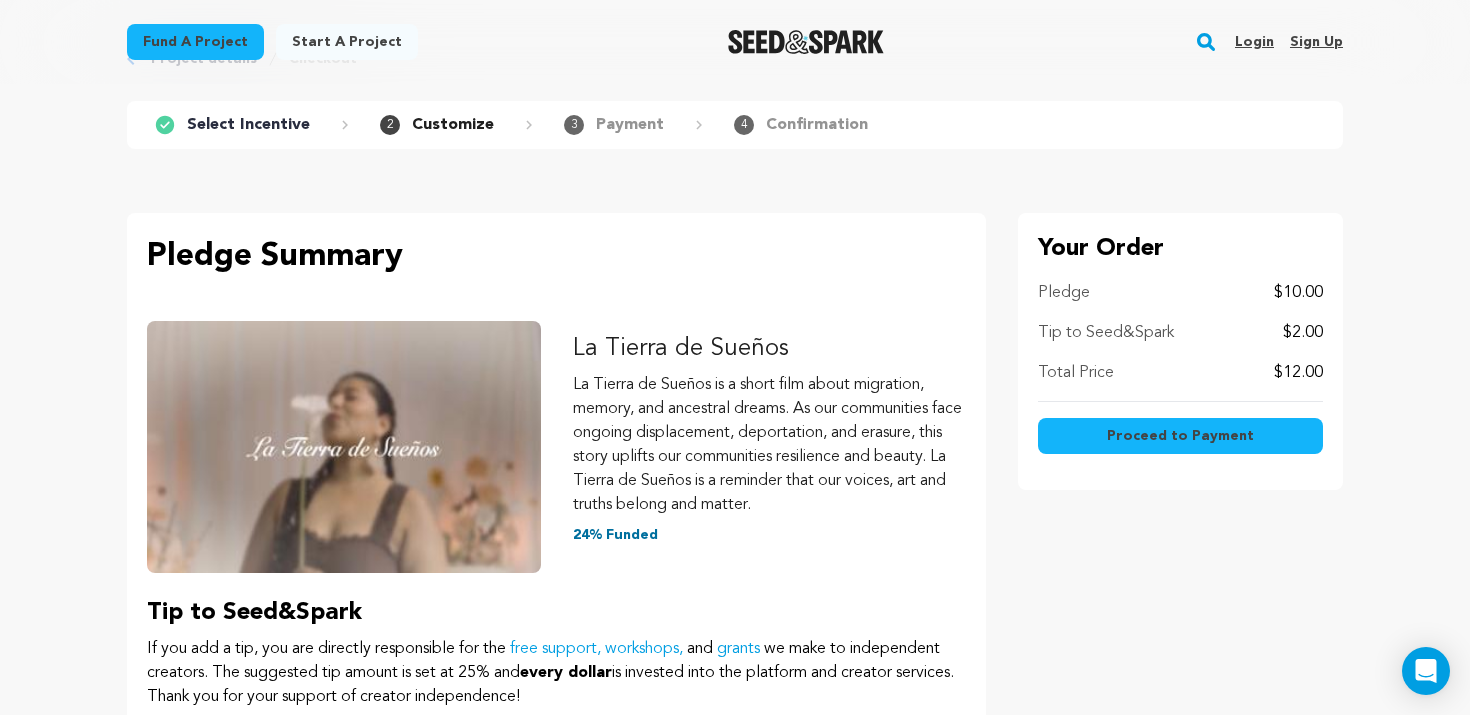 click on "Proceed to Payment" at bounding box center [1180, 436] 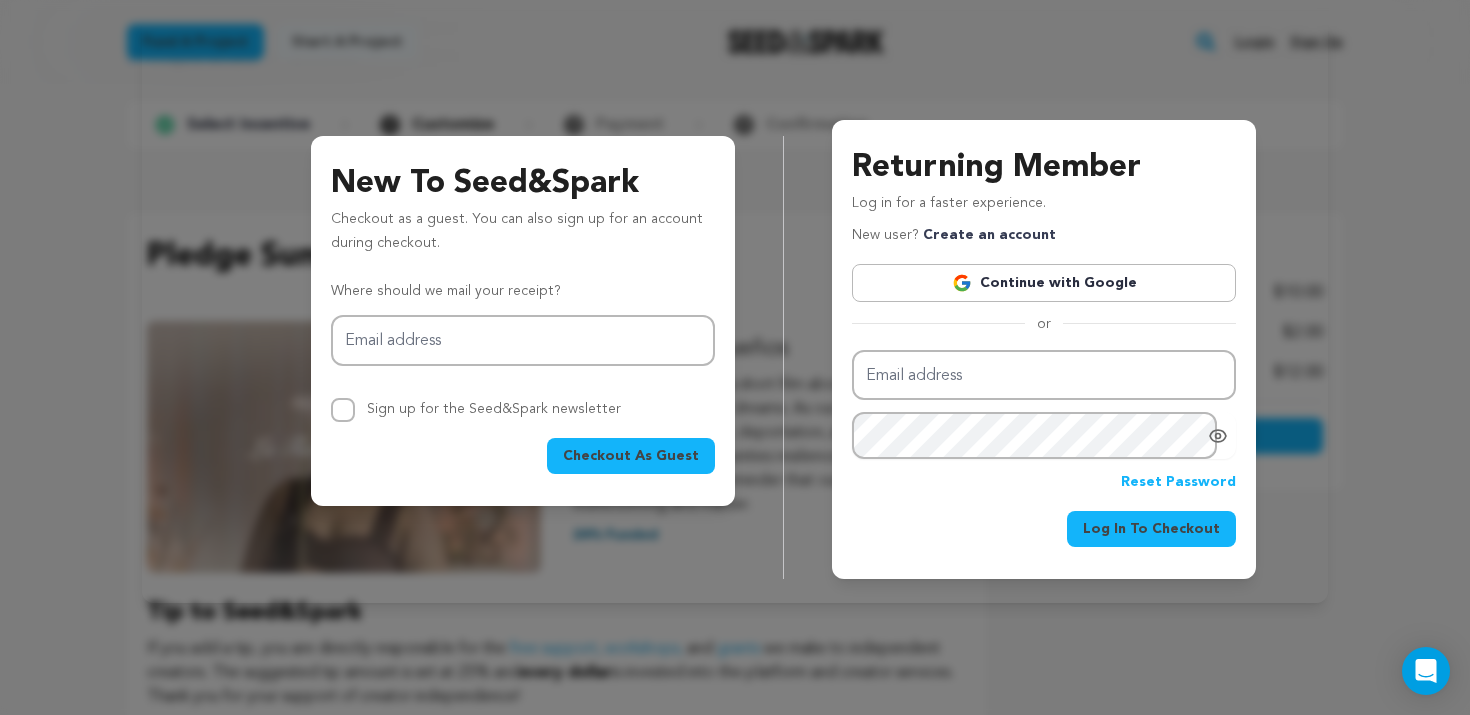 click on "Continue with Google" at bounding box center [1044, 283] 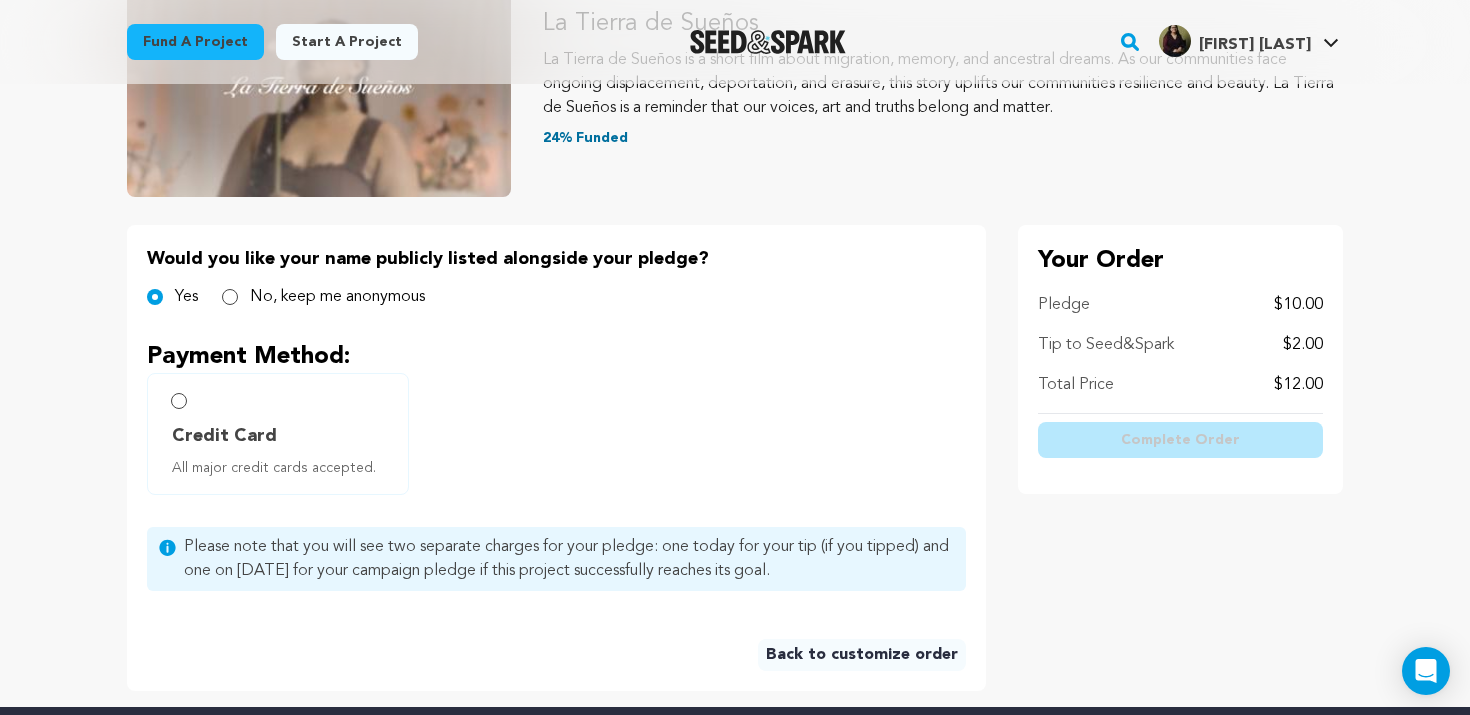 scroll, scrollTop: 324, scrollLeft: 0, axis: vertical 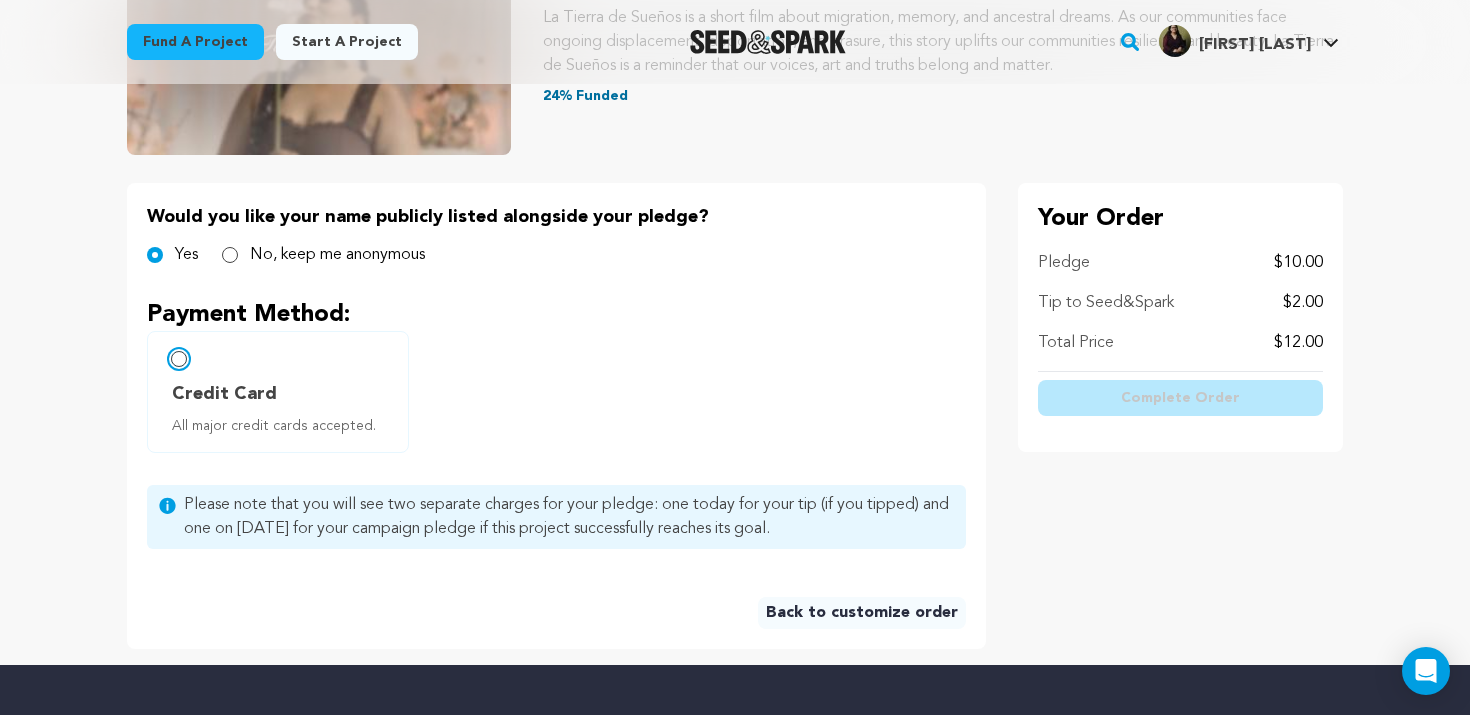 click on "Credit Card
All major credit cards accepted." at bounding box center (179, 359) 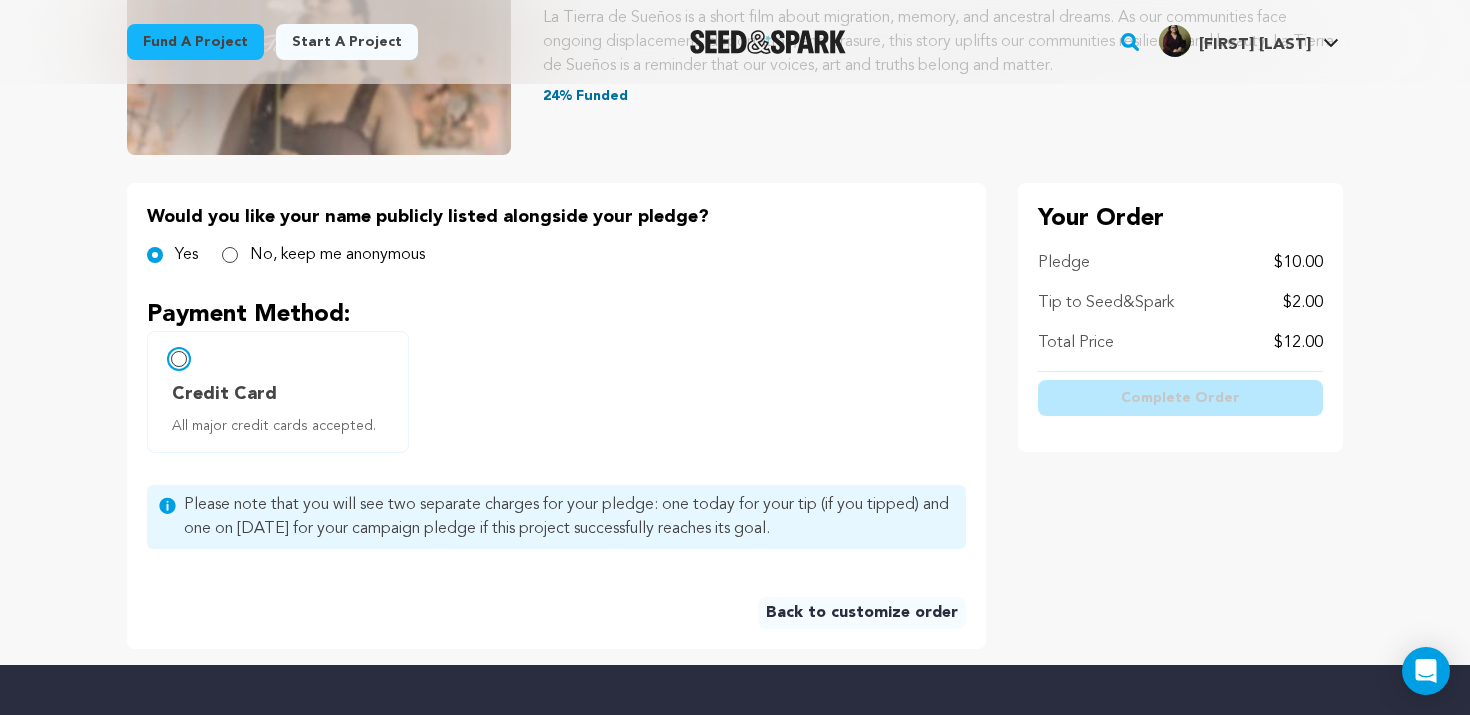 radio on "false" 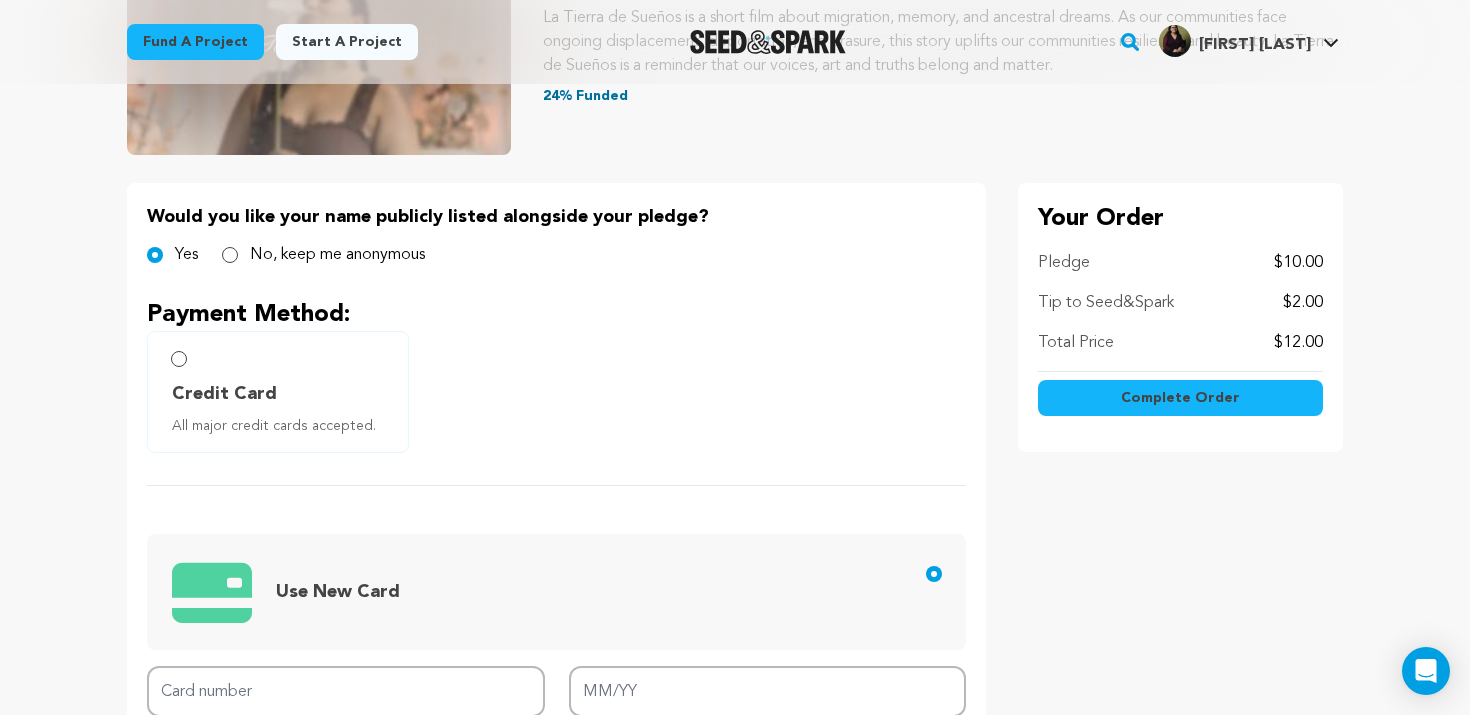click on "Fund a project
Start a project
Search" at bounding box center (735, 620) 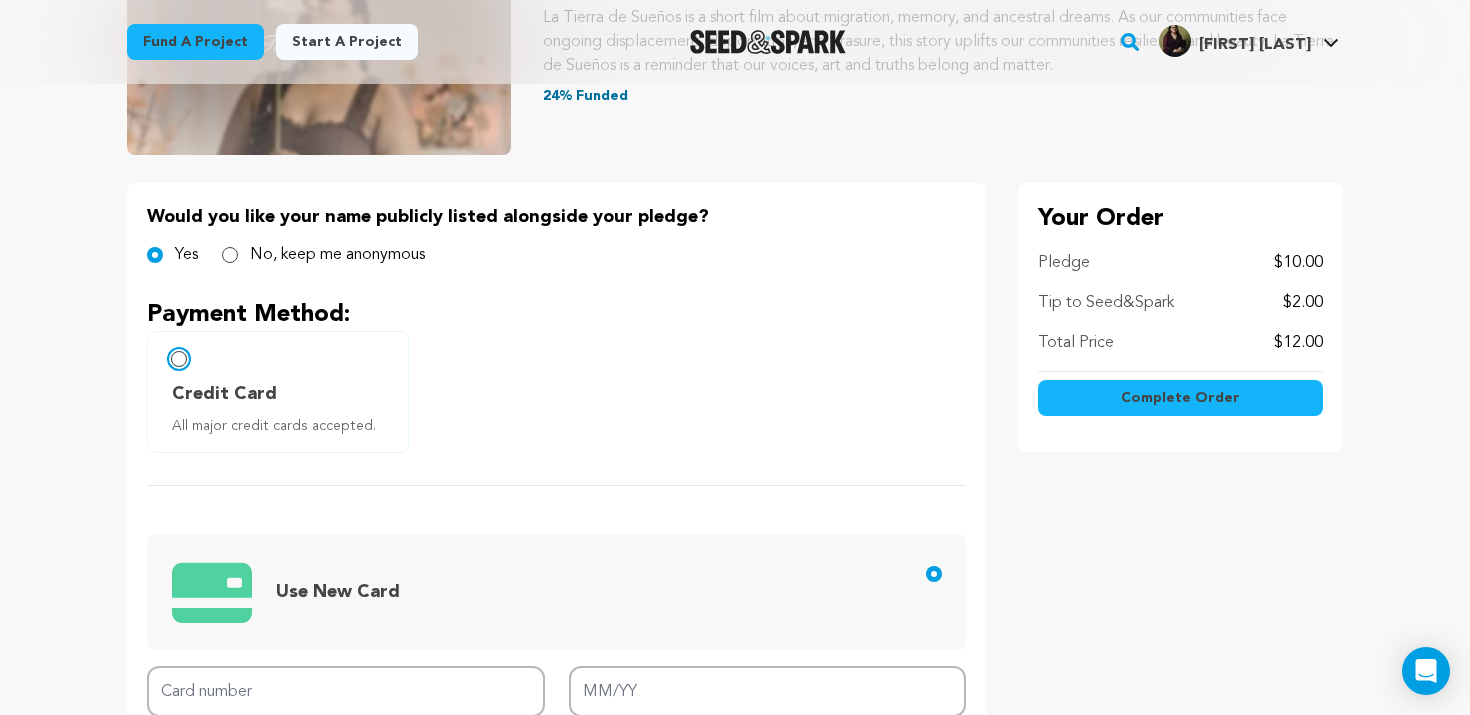 click on "Credit Card
All major credit cards accepted." at bounding box center (179, 359) 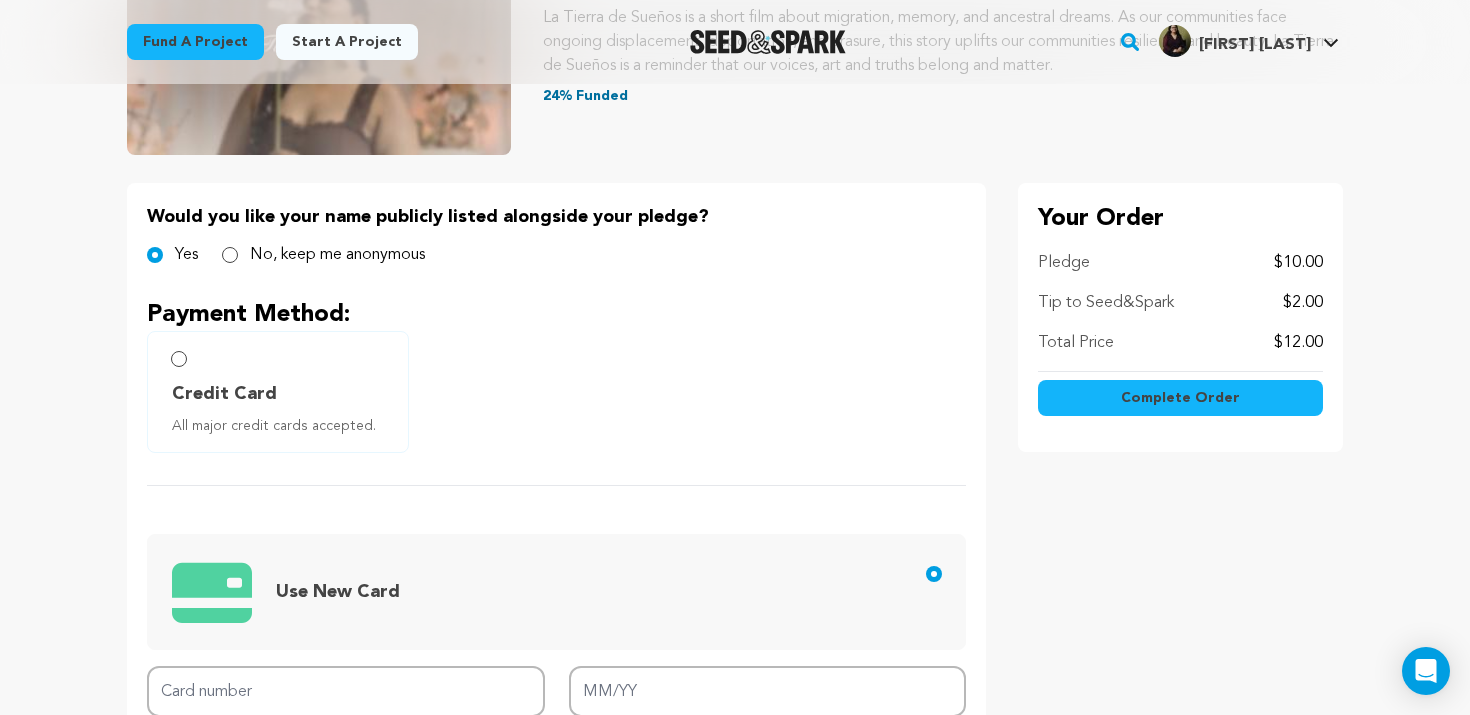 click on "Would you like your name publicly listed alongside your pledge?
Yes
No, keep me anonymous
Payment Method:
Credit Card
All major credit cards accepted." at bounding box center [556, 609] 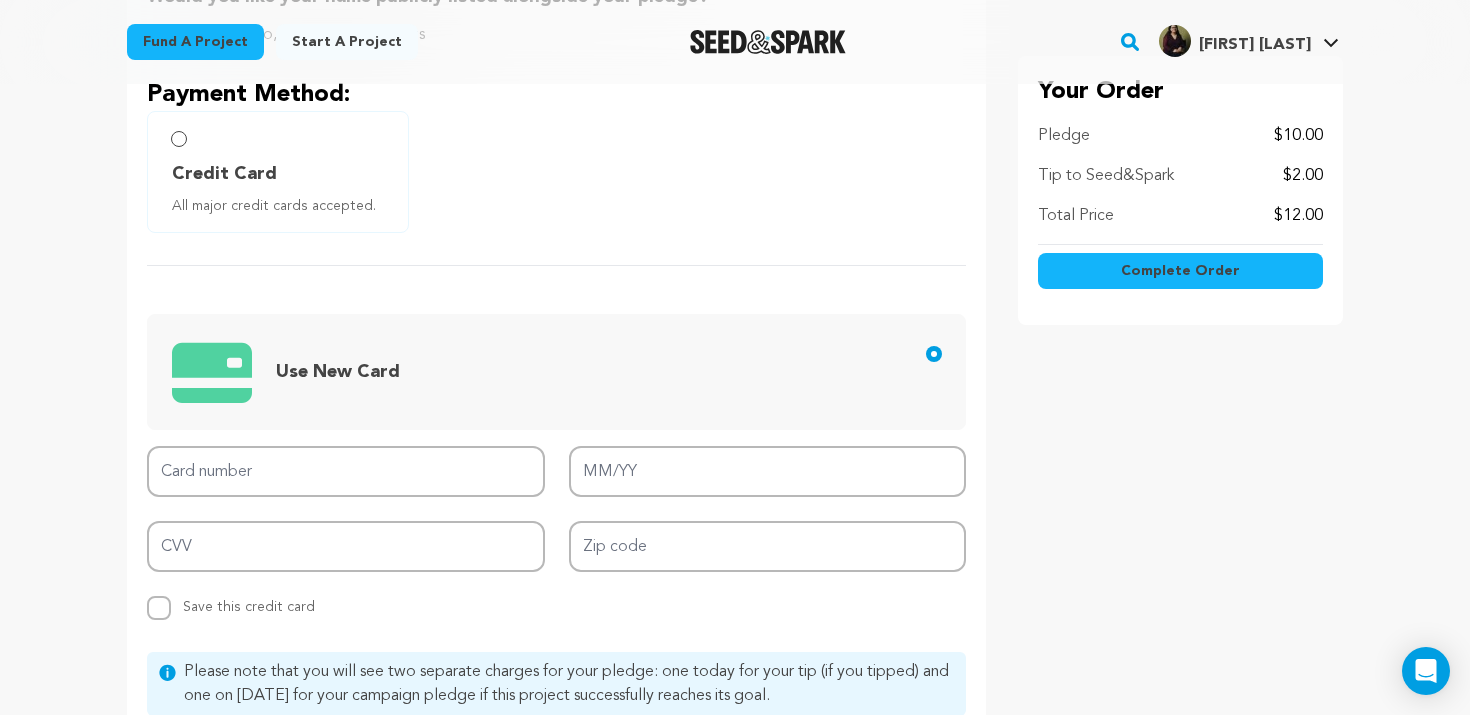 scroll, scrollTop: 542, scrollLeft: 0, axis: vertical 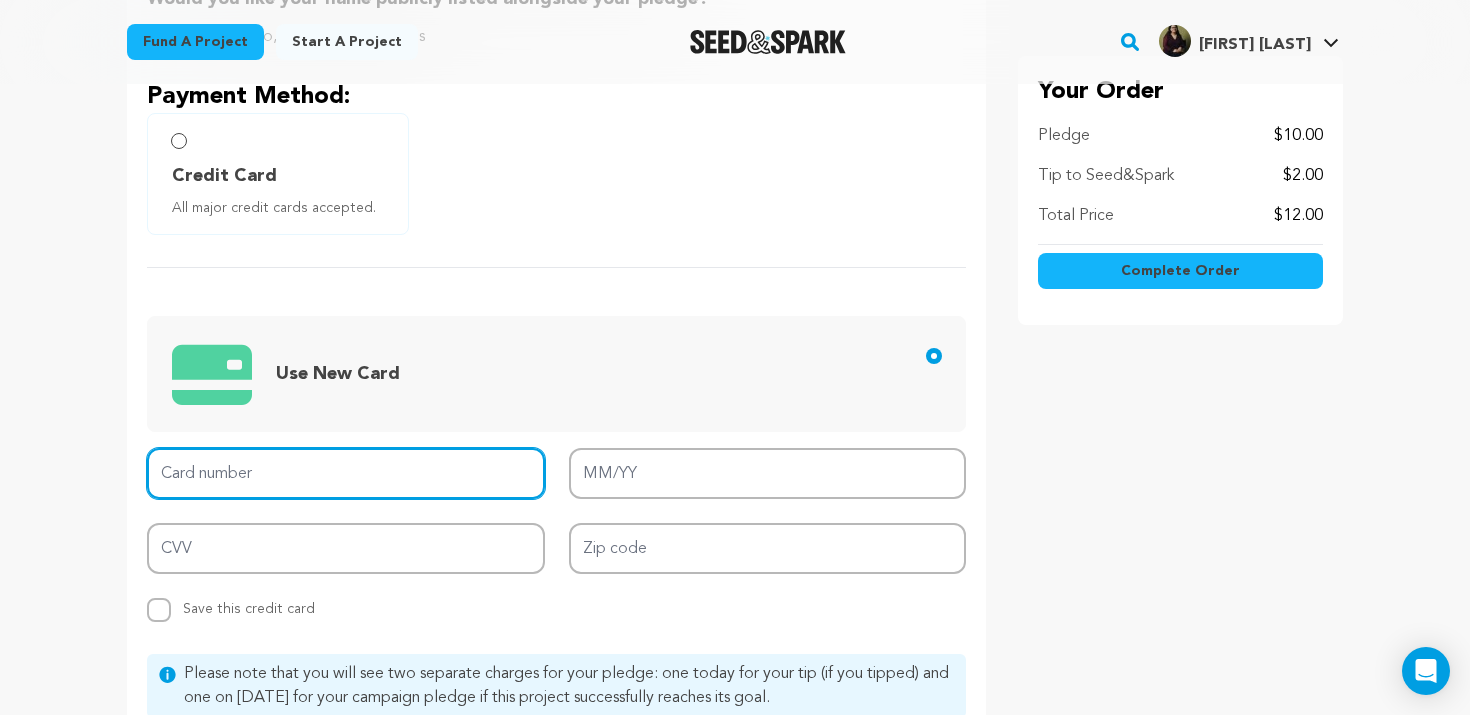 click on "Card number" at bounding box center (346, 473) 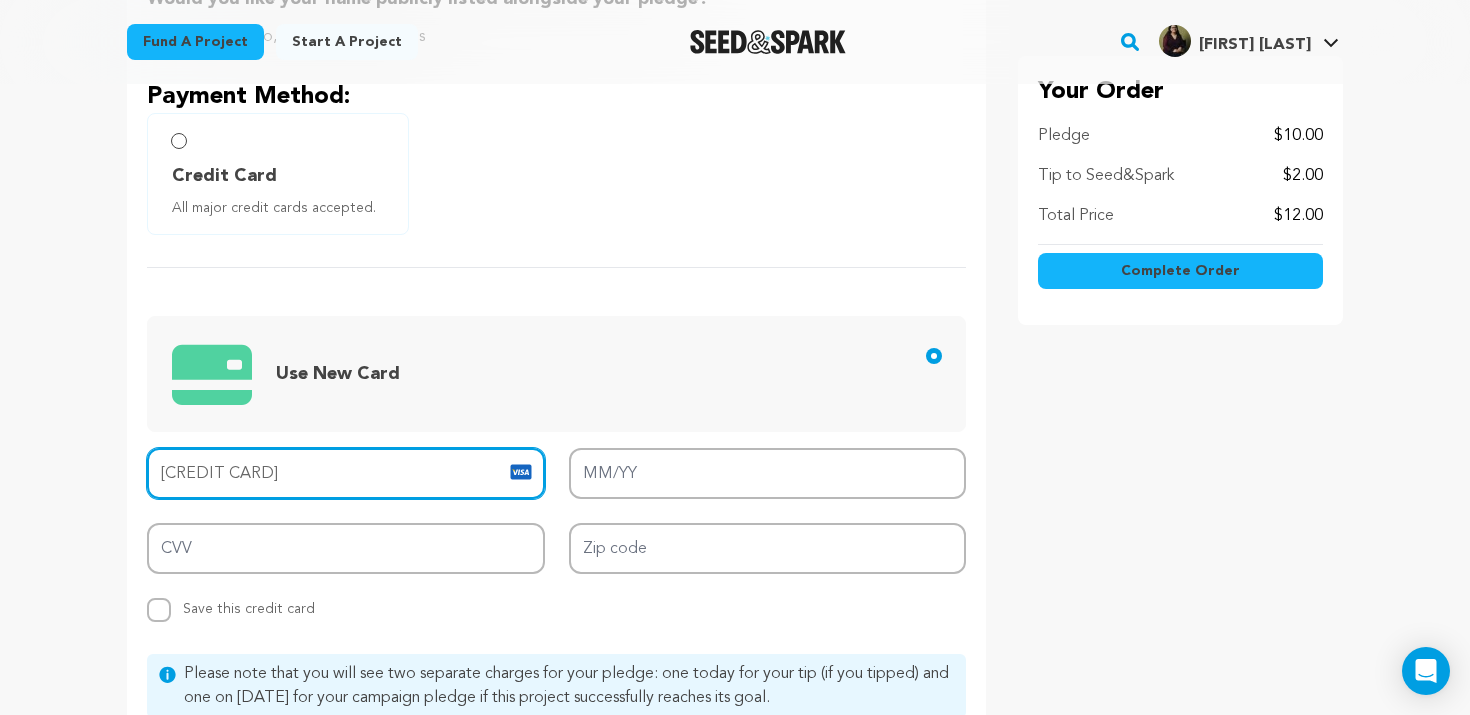 type on "[CREDIT CARD]" 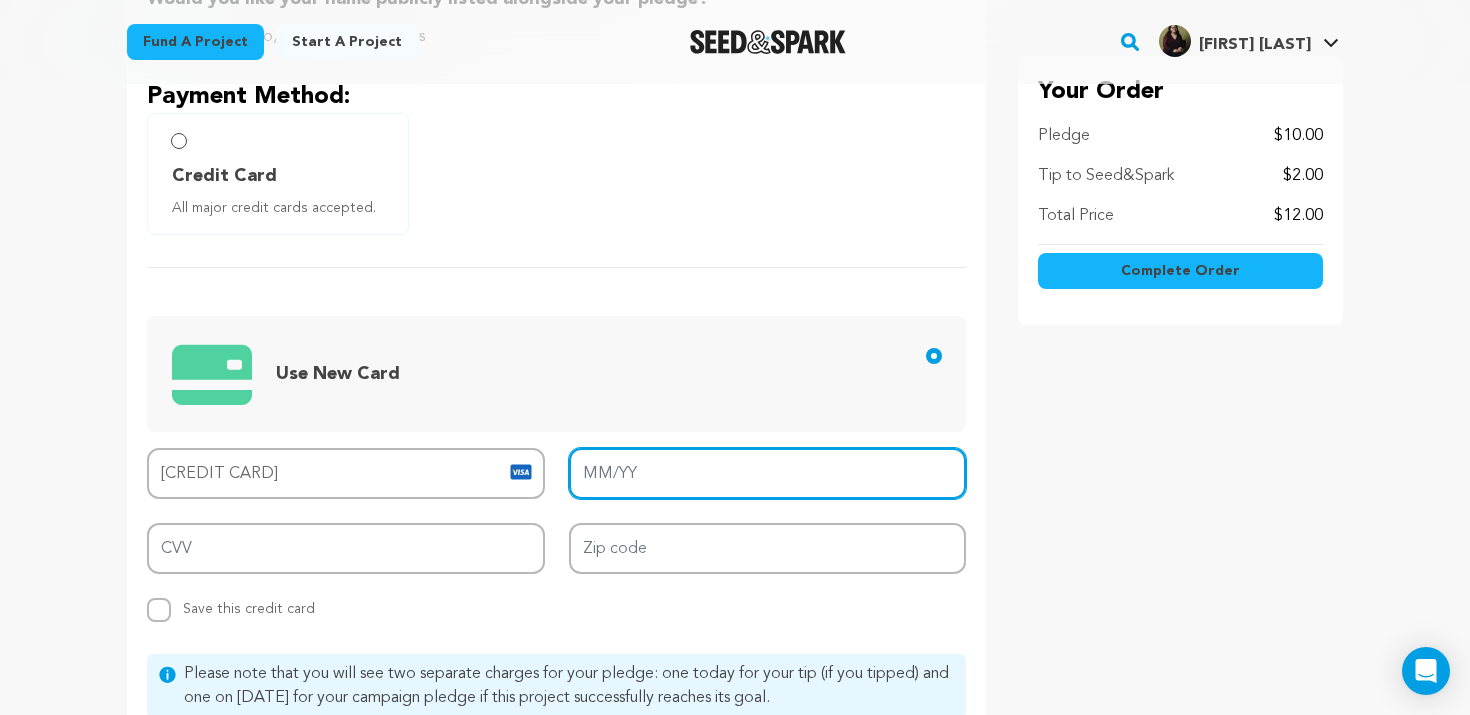 click on "MM/YY" at bounding box center [768, 473] 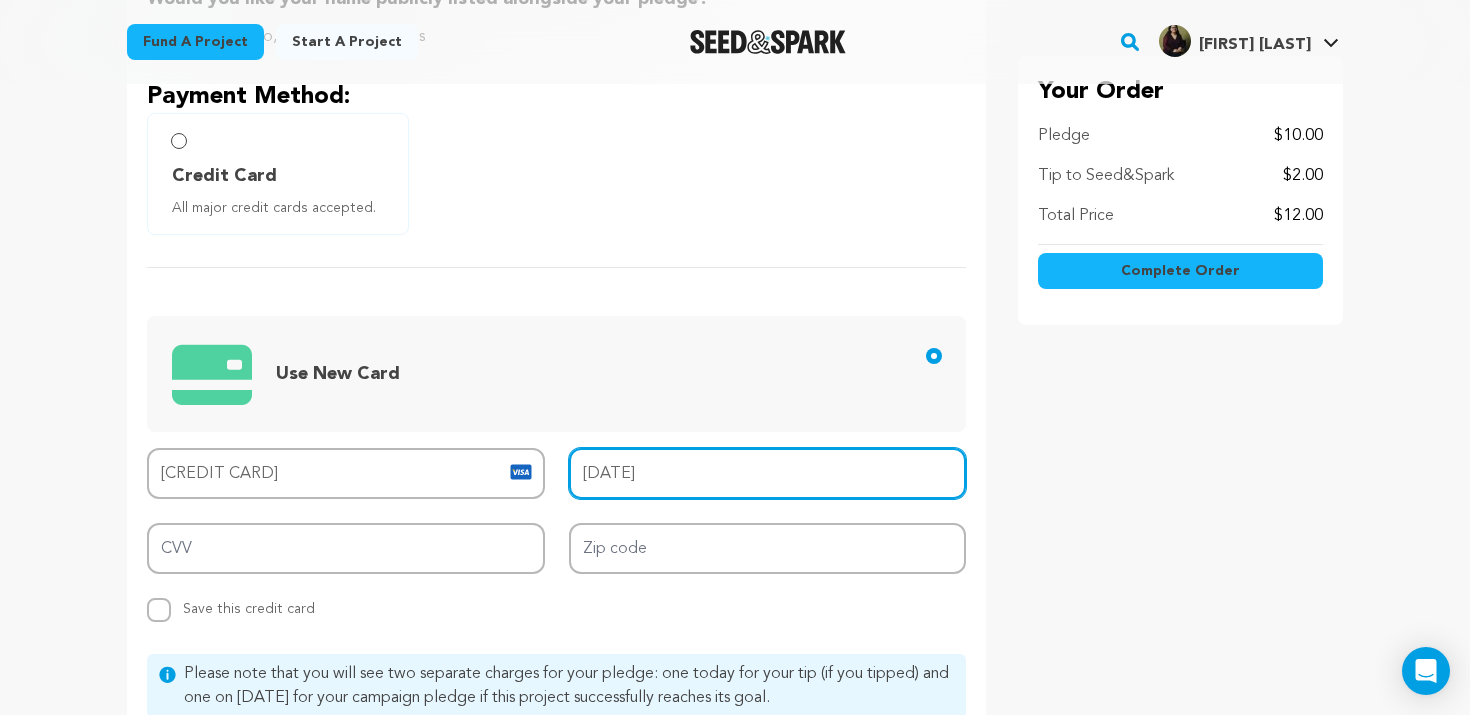 type on "03/29" 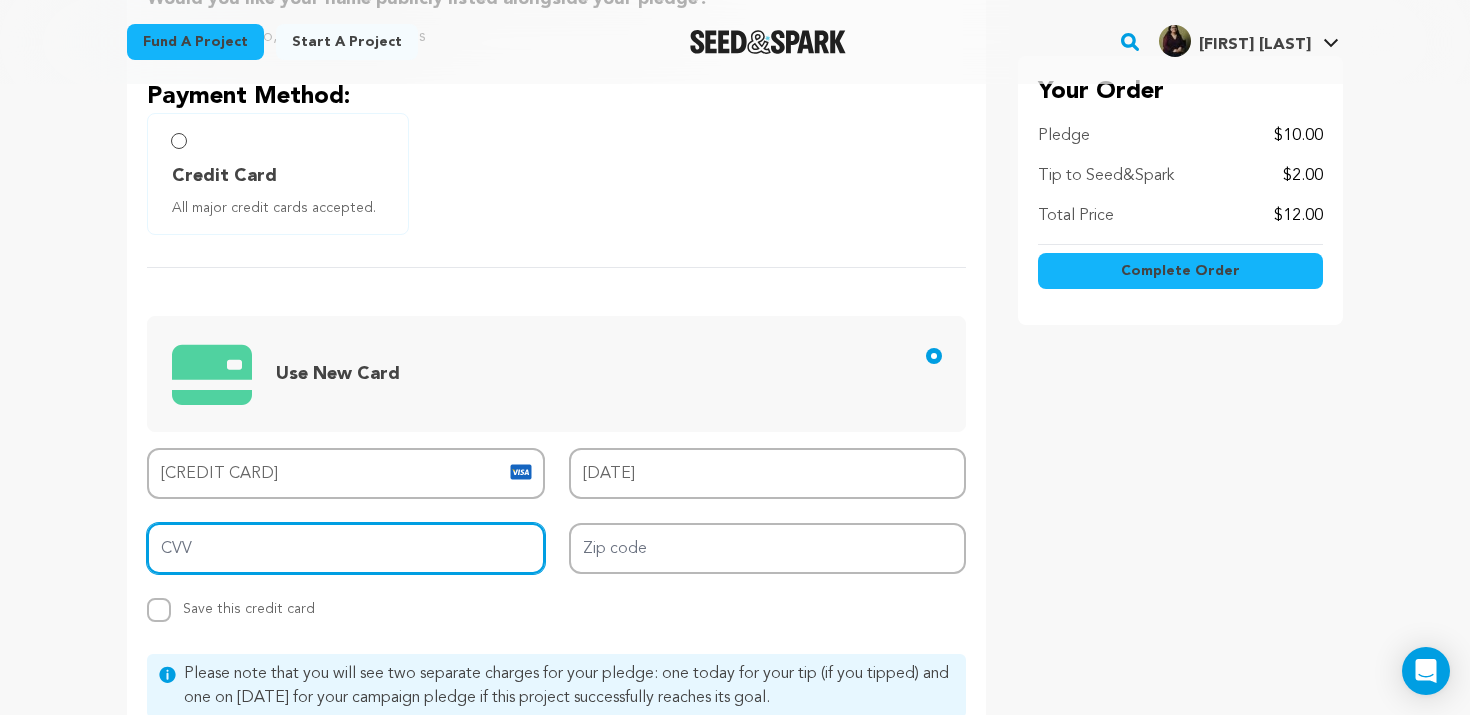 click on "CVV" at bounding box center (346, 548) 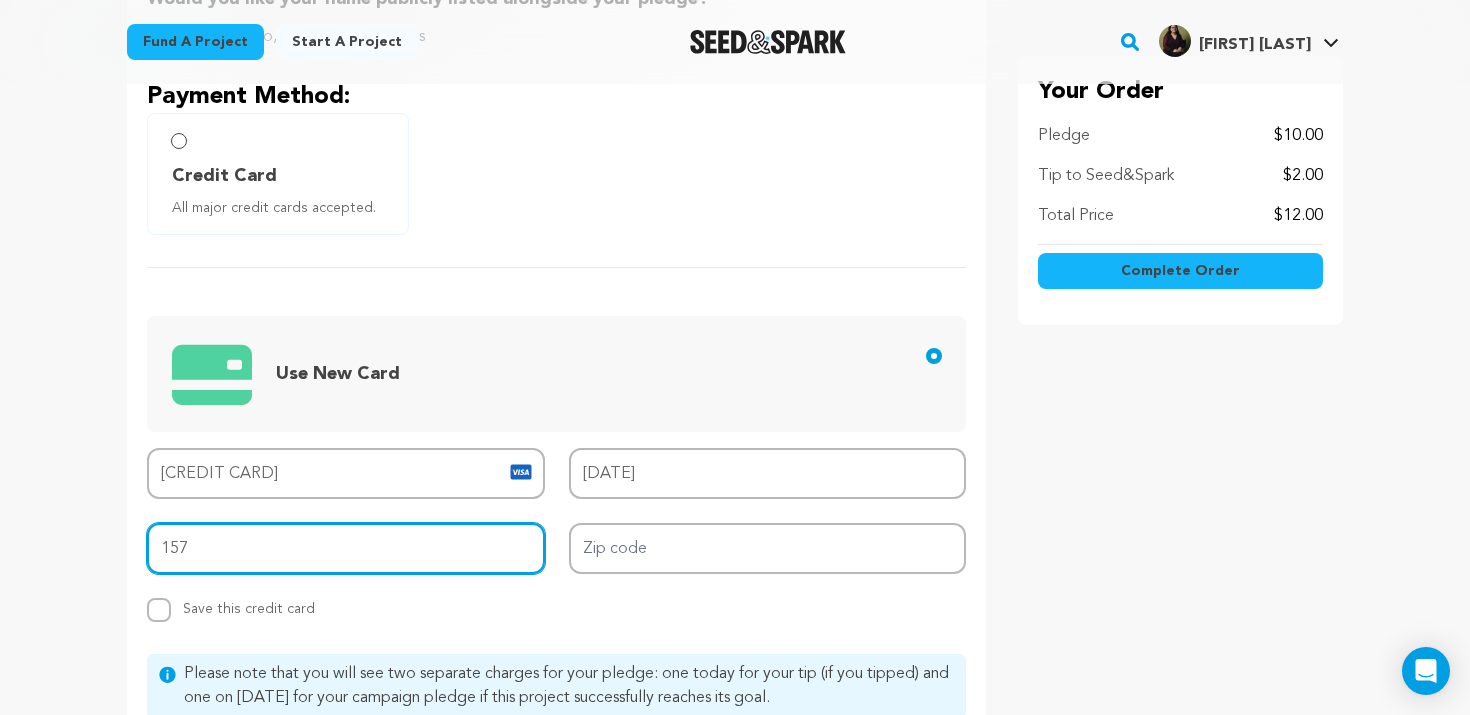 type on "157" 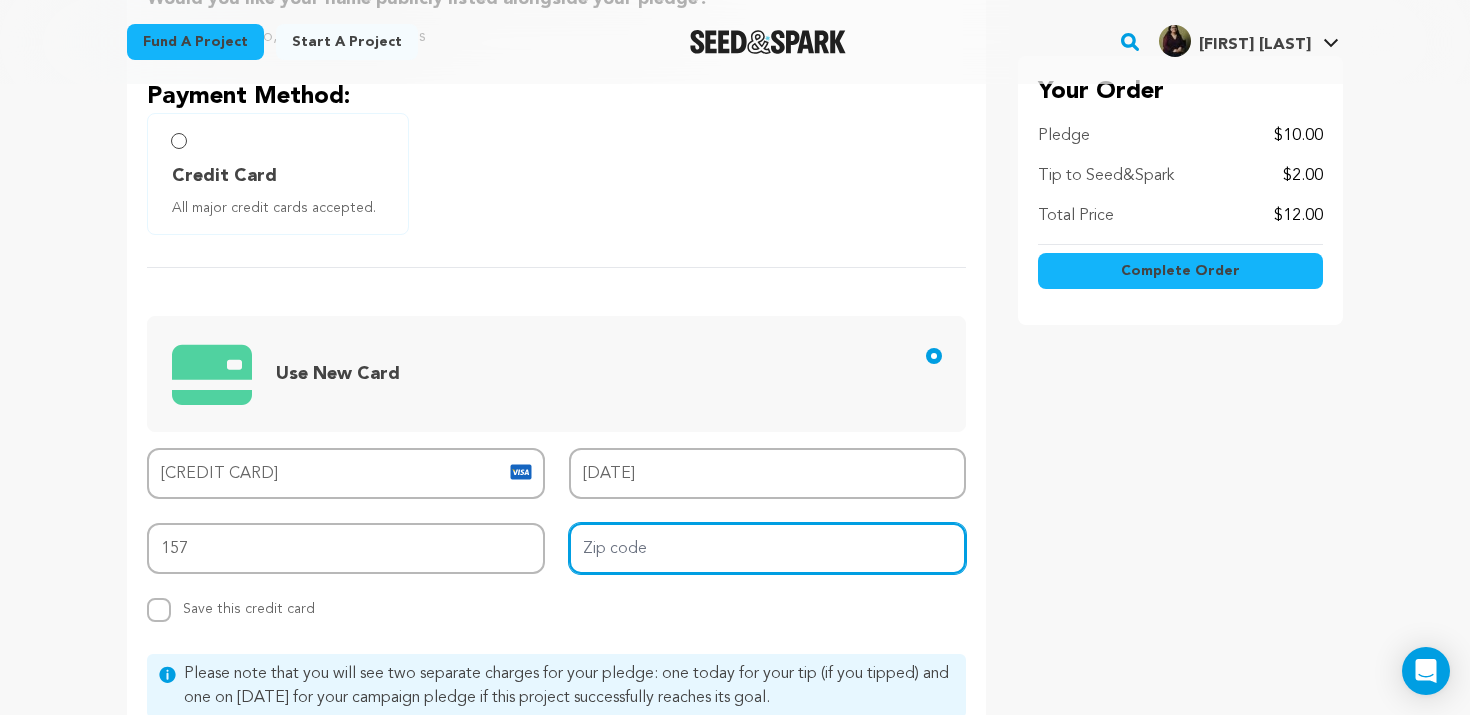 click on "Zip code" at bounding box center (768, 548) 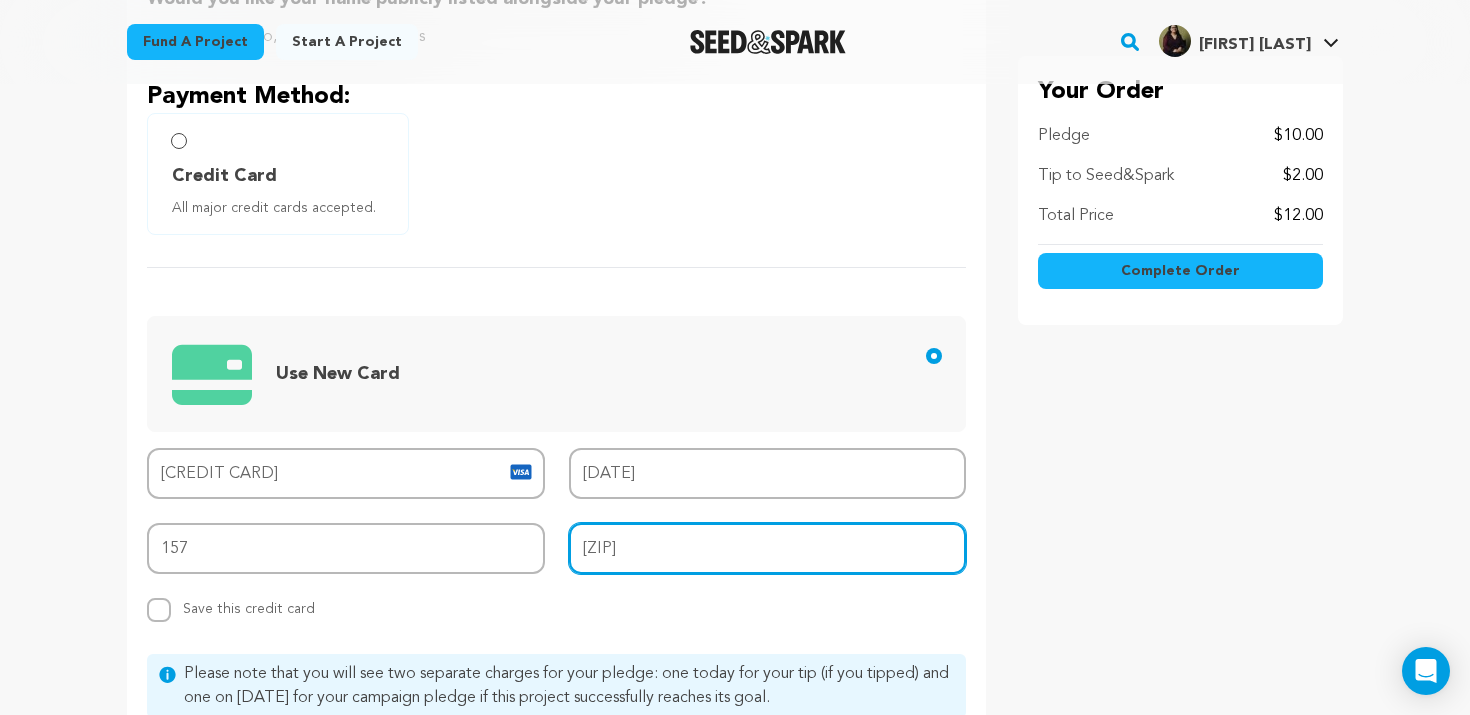 type on "90302" 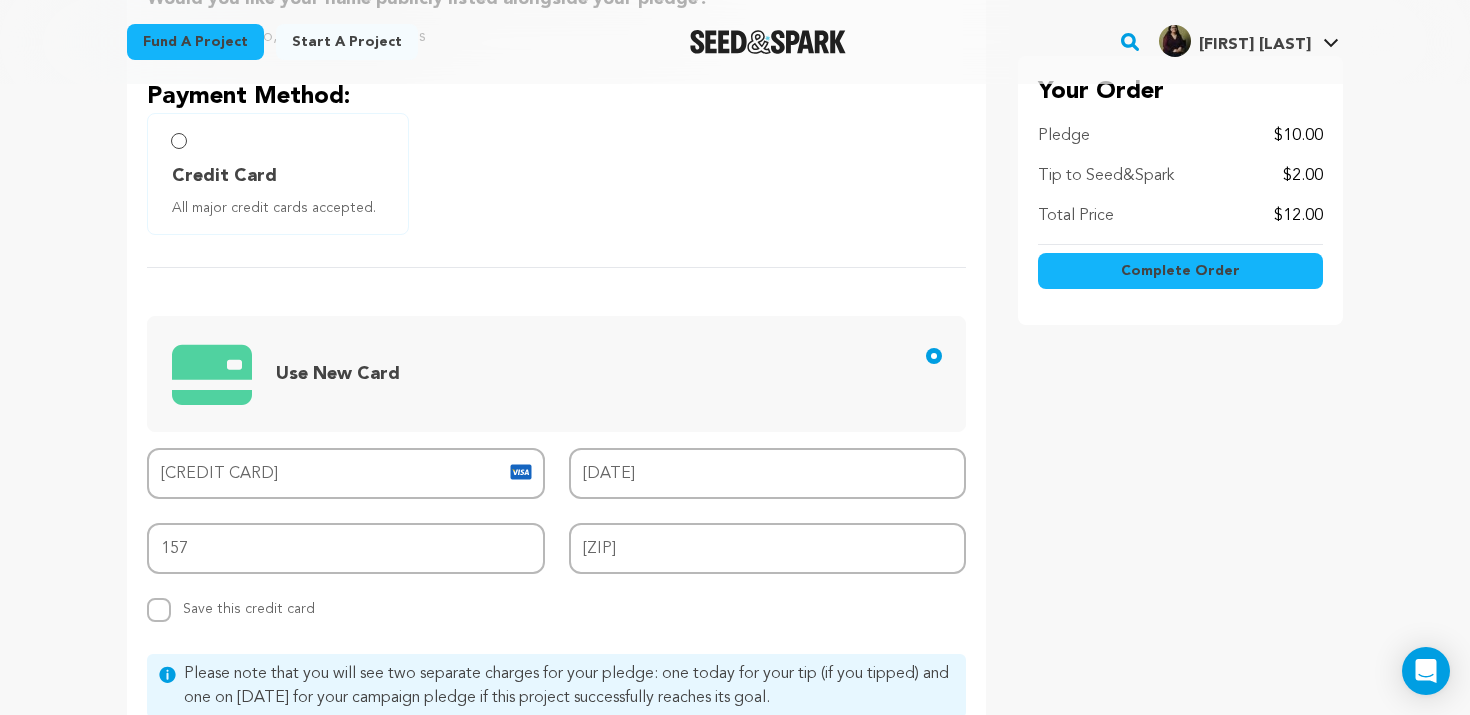 click on "Would you like your name publicly listed alongside your pledge?
Yes
No, keep me anonymous
Payment Method:
Credit Card
All major credit cards accepted." at bounding box center (556, 391) 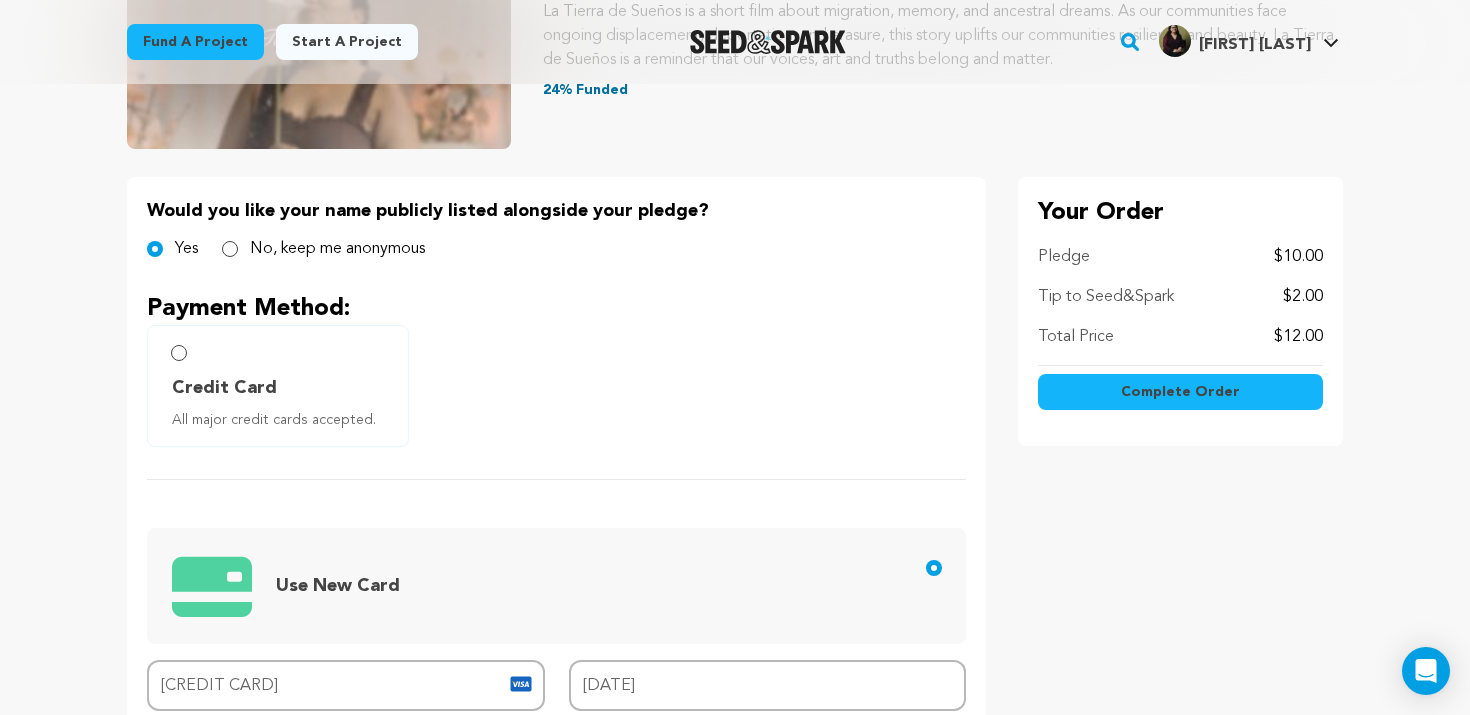 scroll, scrollTop: 331, scrollLeft: 0, axis: vertical 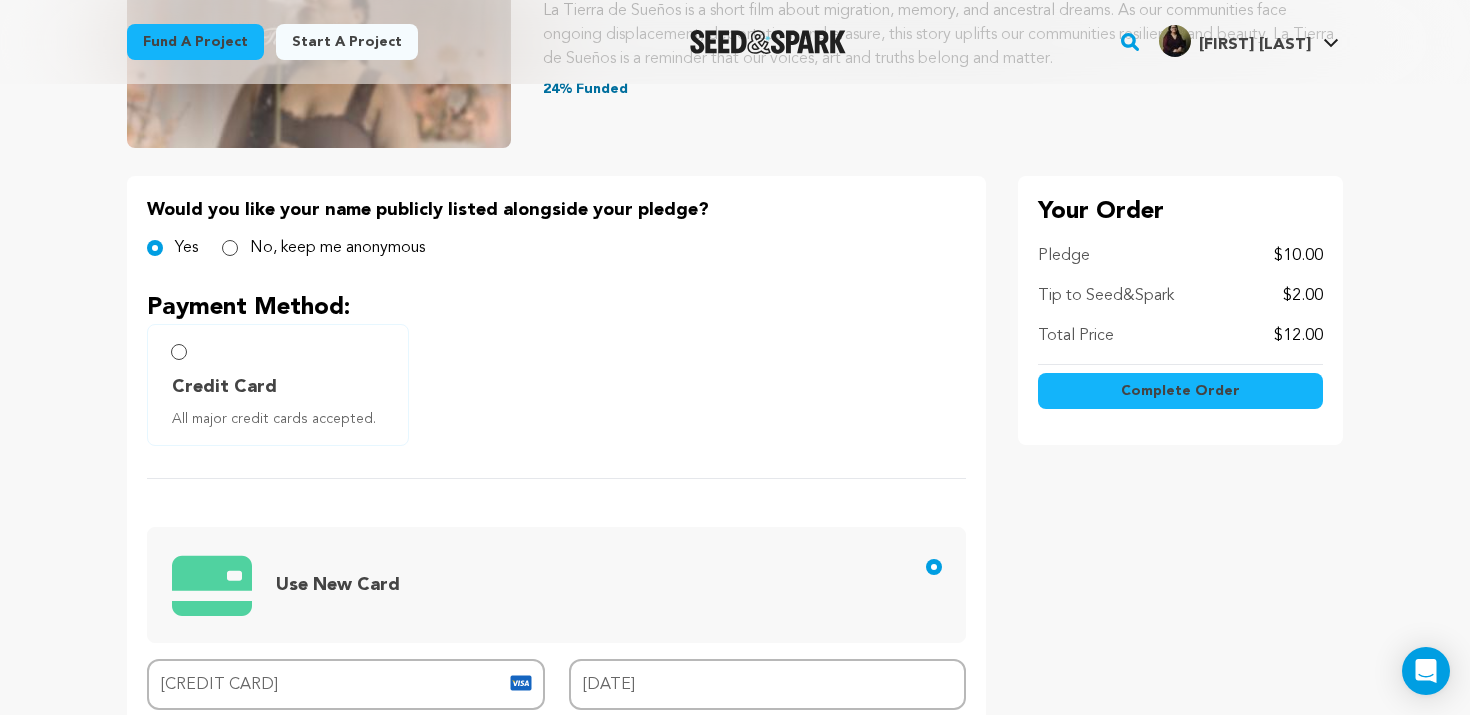 click on "Complete Order" at bounding box center [1180, 391] 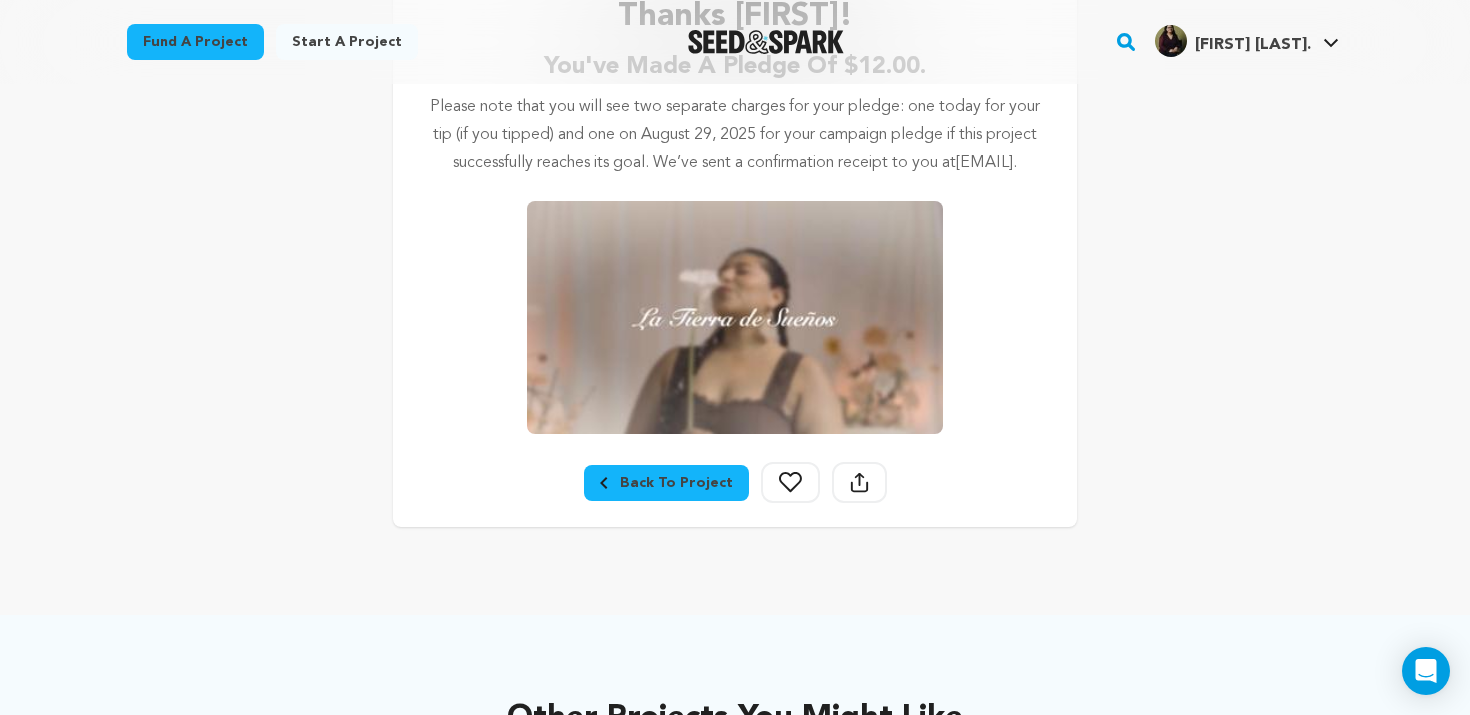 scroll, scrollTop: 406, scrollLeft: 0, axis: vertical 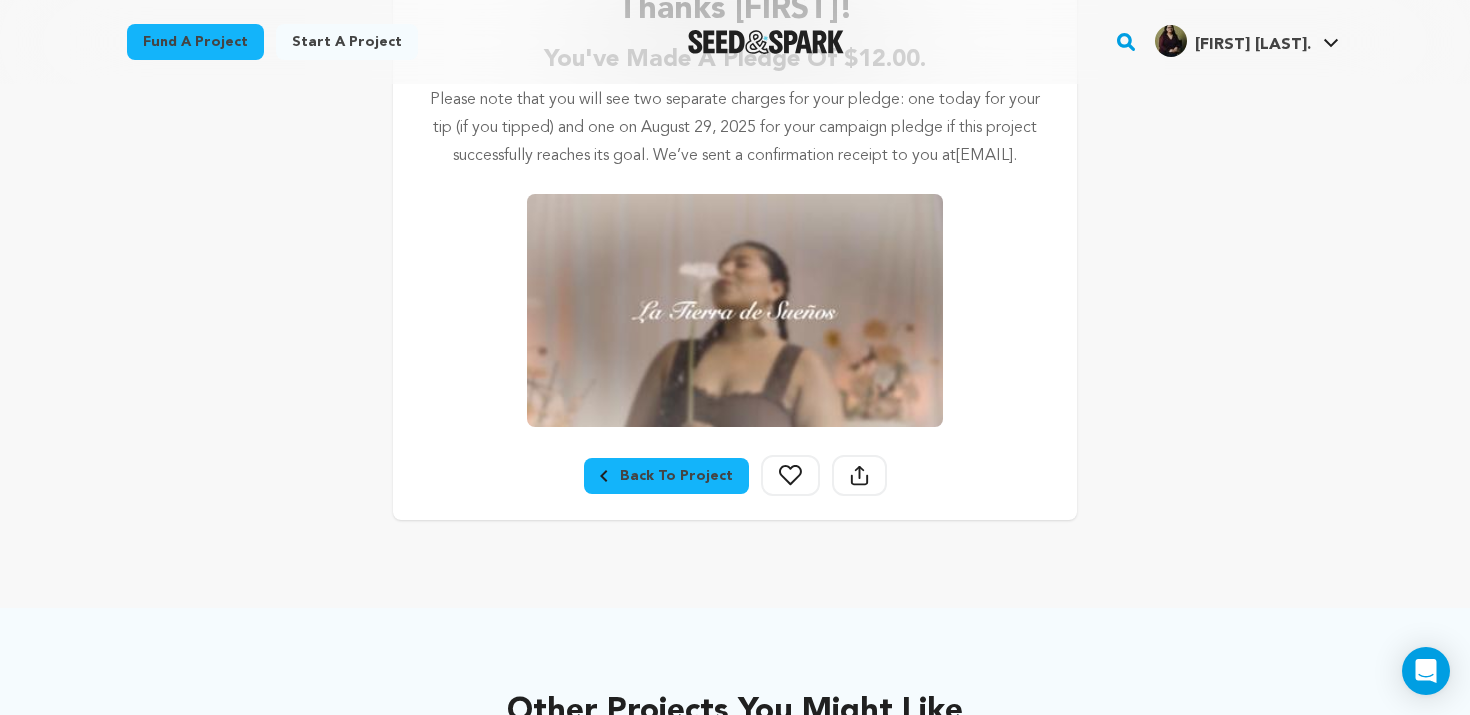click on "Back To Project" at bounding box center [666, 476] 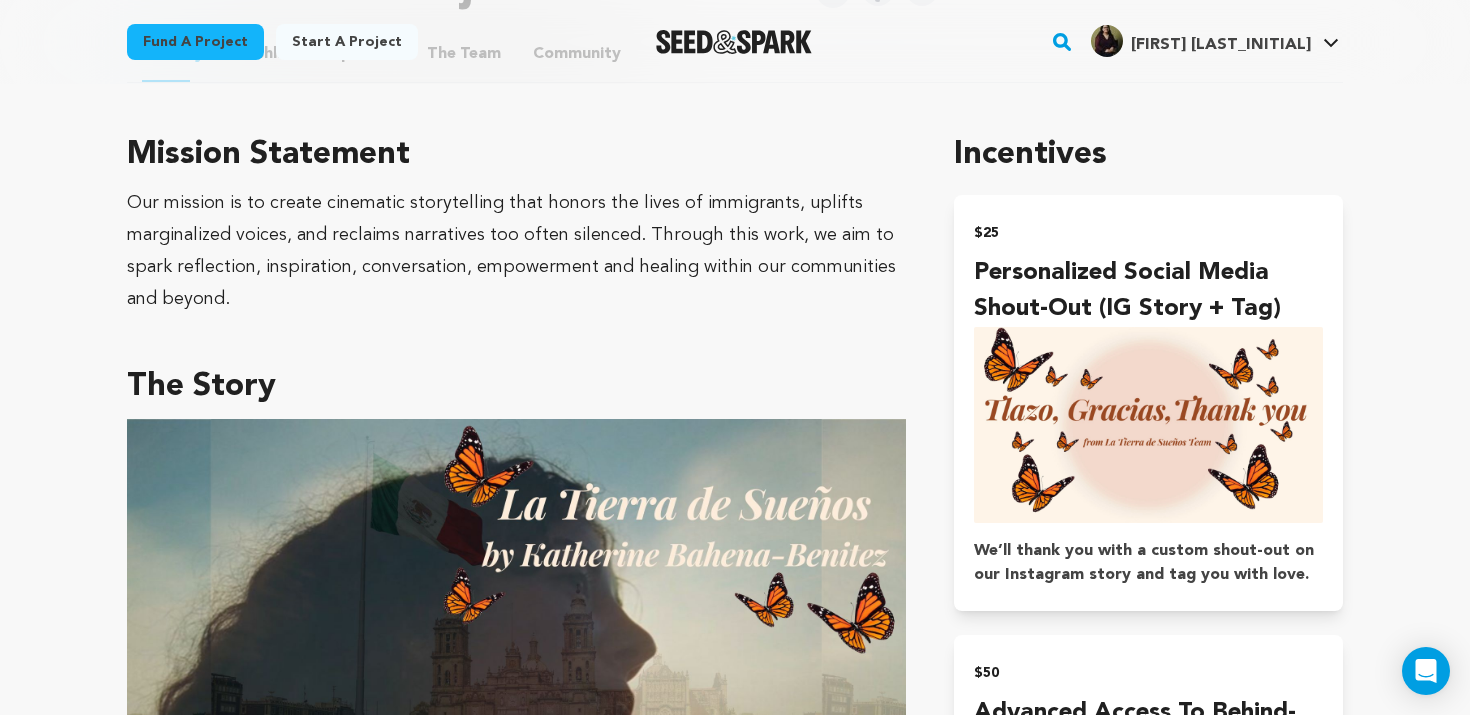 scroll, scrollTop: 1128, scrollLeft: 0, axis: vertical 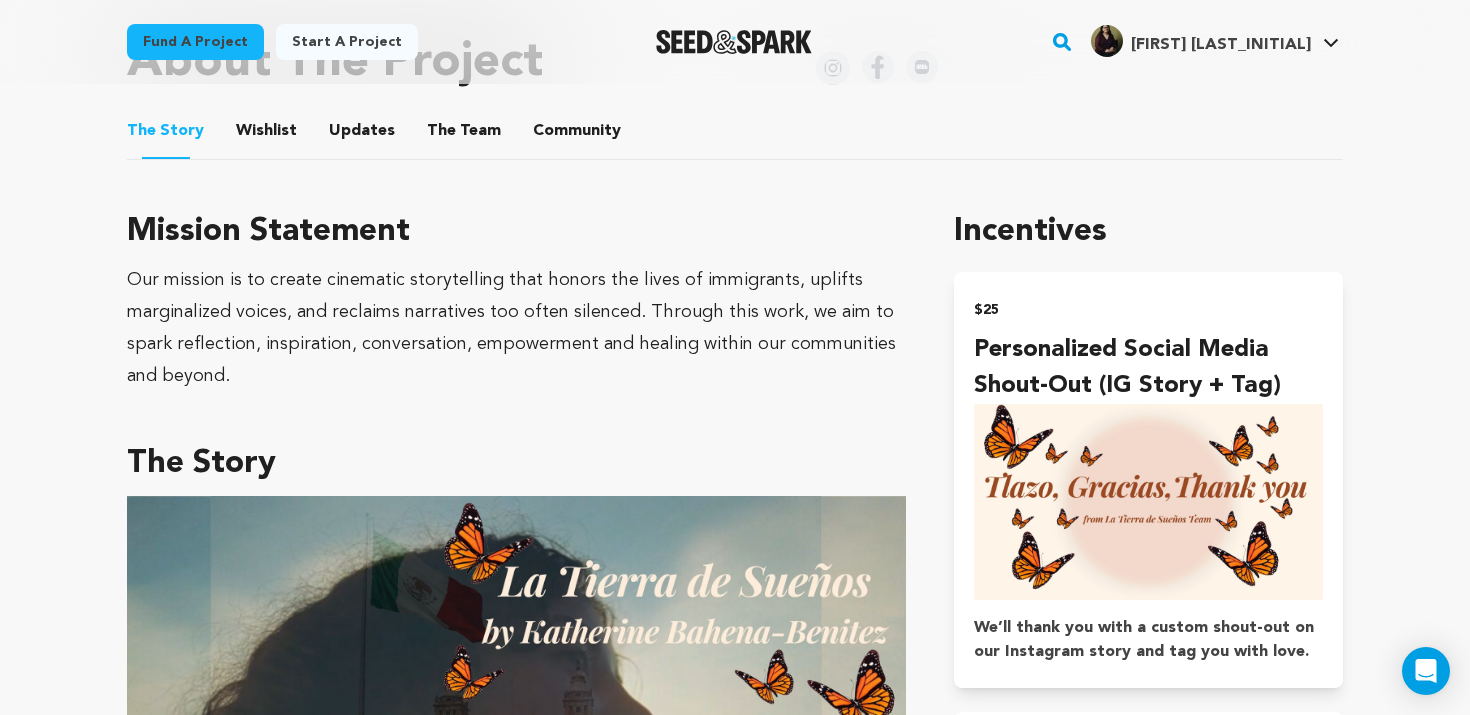 click on "Community
Community" at bounding box center (577, 131) 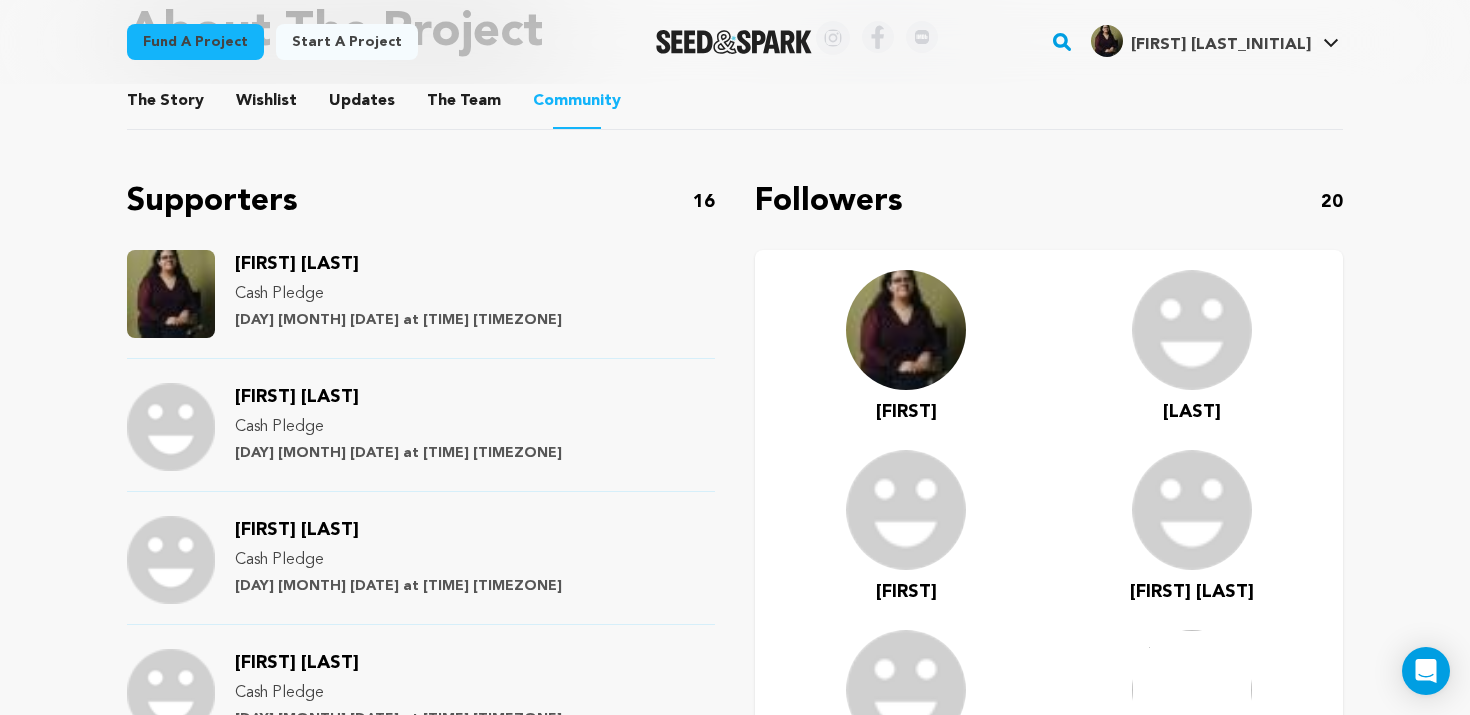 scroll, scrollTop: 1164, scrollLeft: 0, axis: vertical 